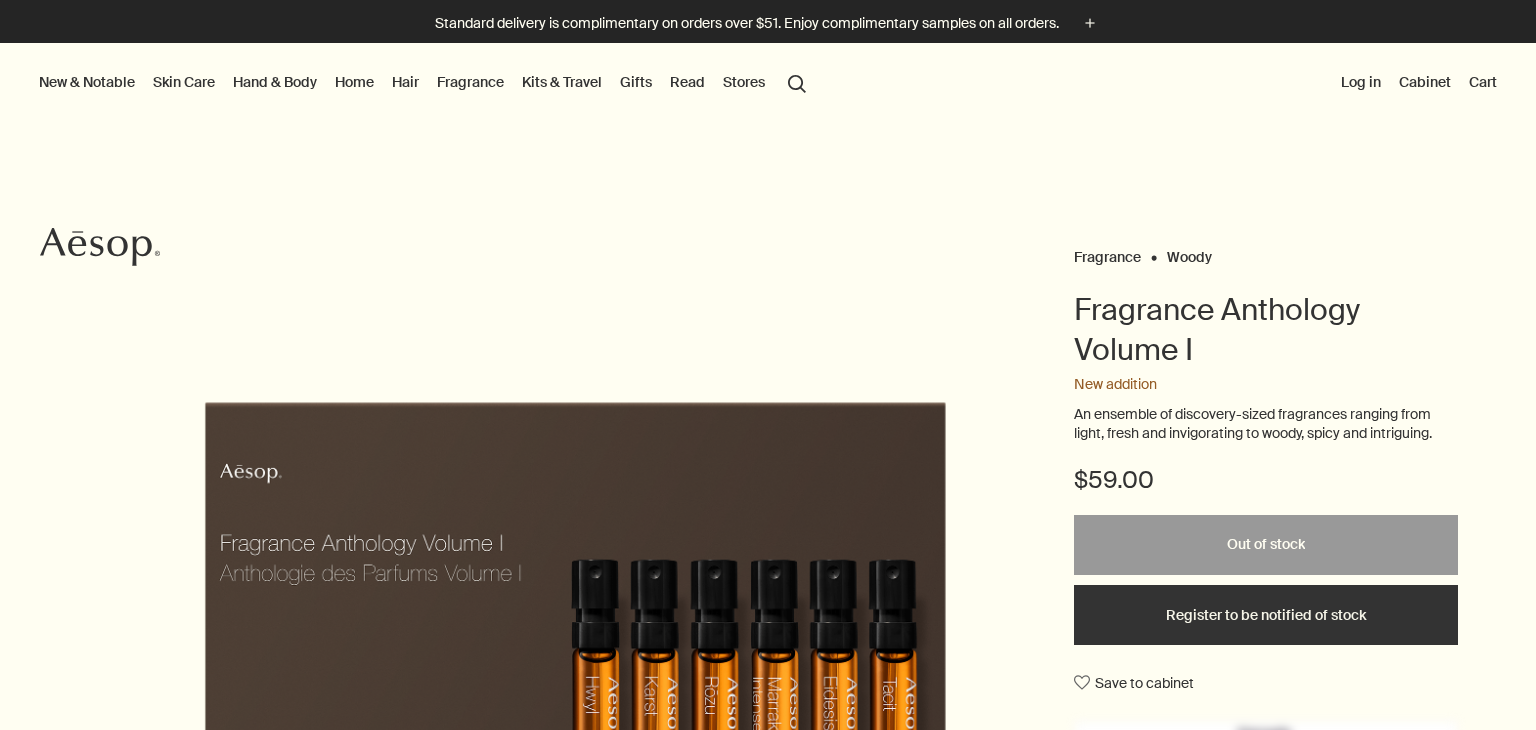 scroll, scrollTop: 0, scrollLeft: 0, axis: both 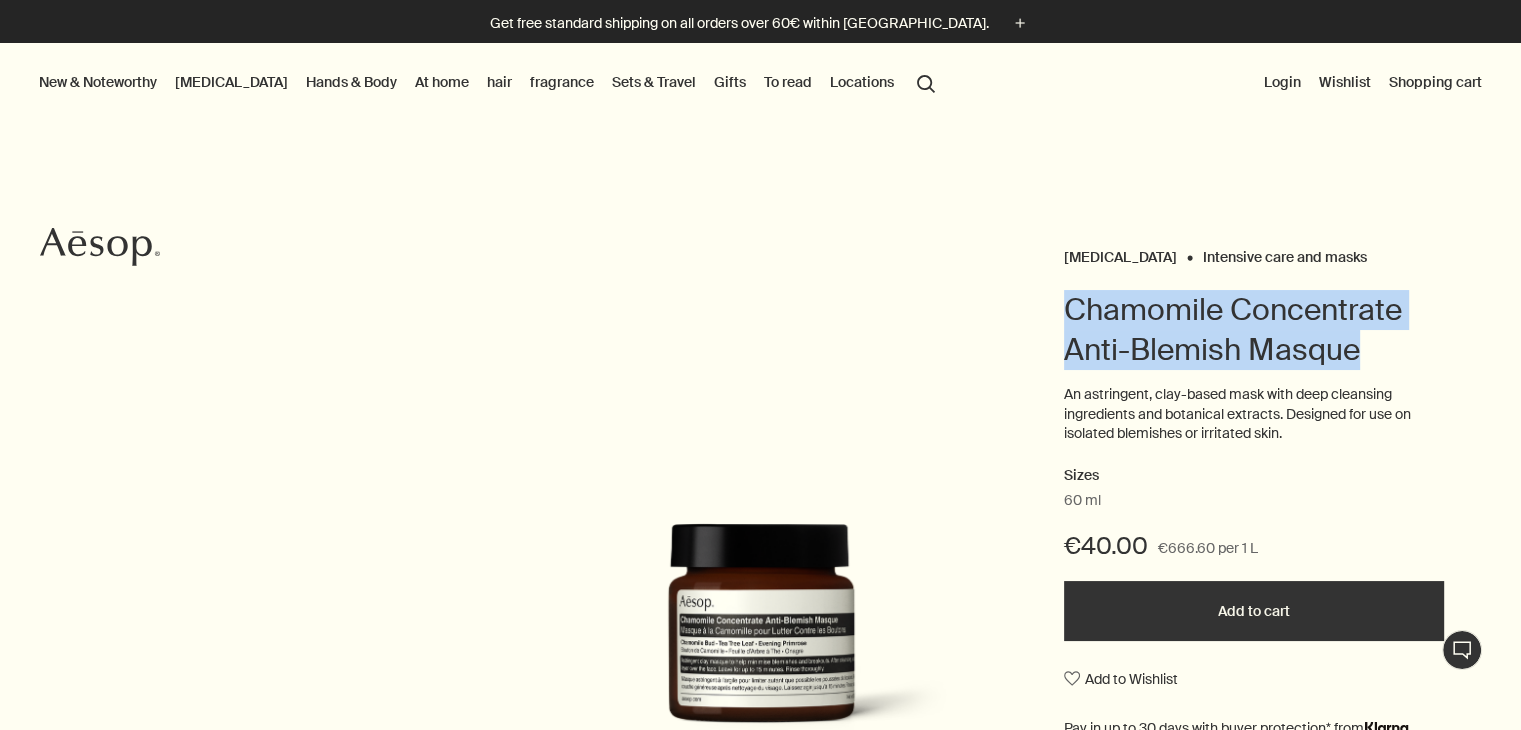 drag, startPoint x: 1057, startPoint y: 299, endPoint x: 1535, endPoint y: 347, distance: 480.404 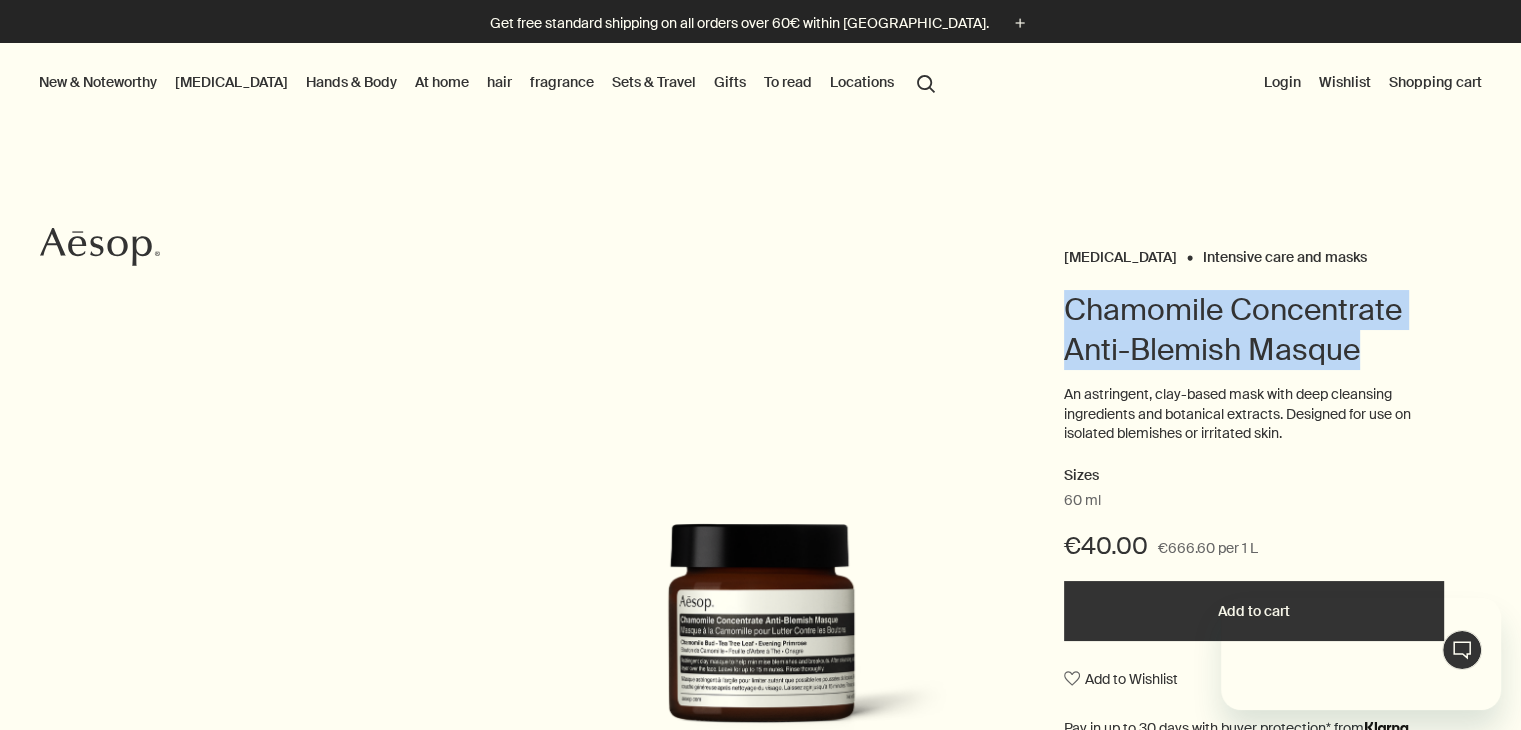 scroll, scrollTop: 0, scrollLeft: 0, axis: both 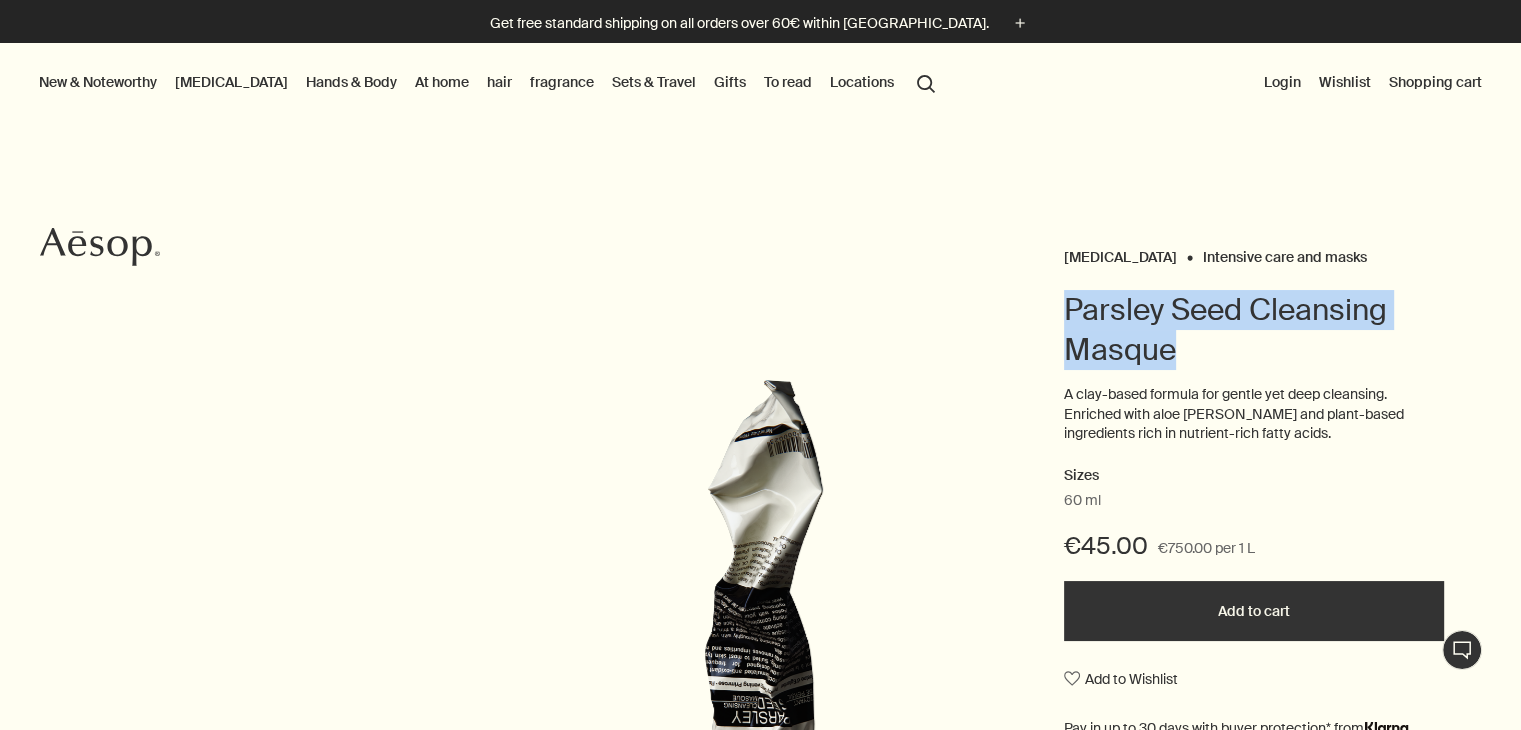 drag, startPoint x: 1066, startPoint y: 308, endPoint x: 1277, endPoint y: 356, distance: 216.39085 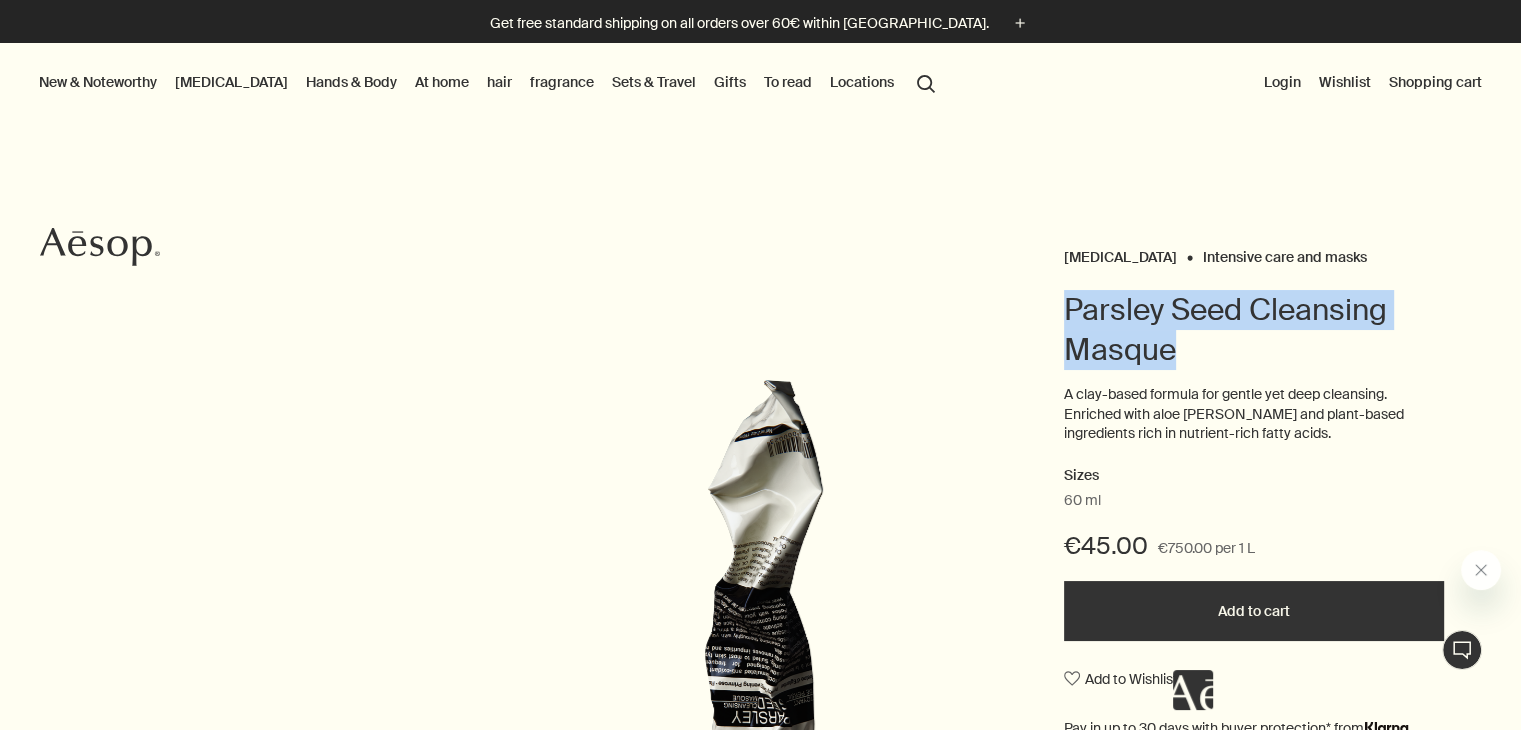 scroll, scrollTop: 0, scrollLeft: 0, axis: both 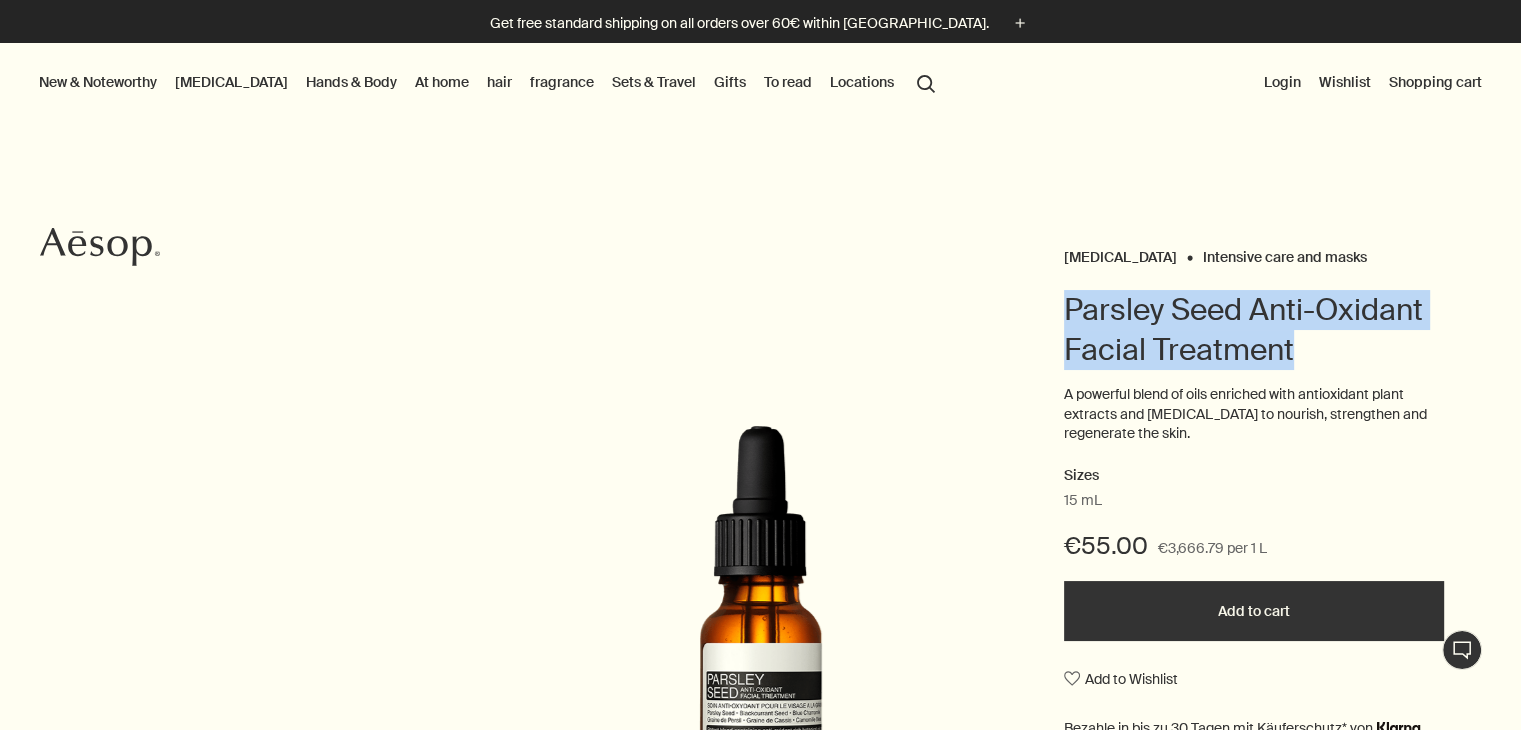 drag, startPoint x: 1066, startPoint y: 307, endPoint x: 1346, endPoint y: 361, distance: 285.1596 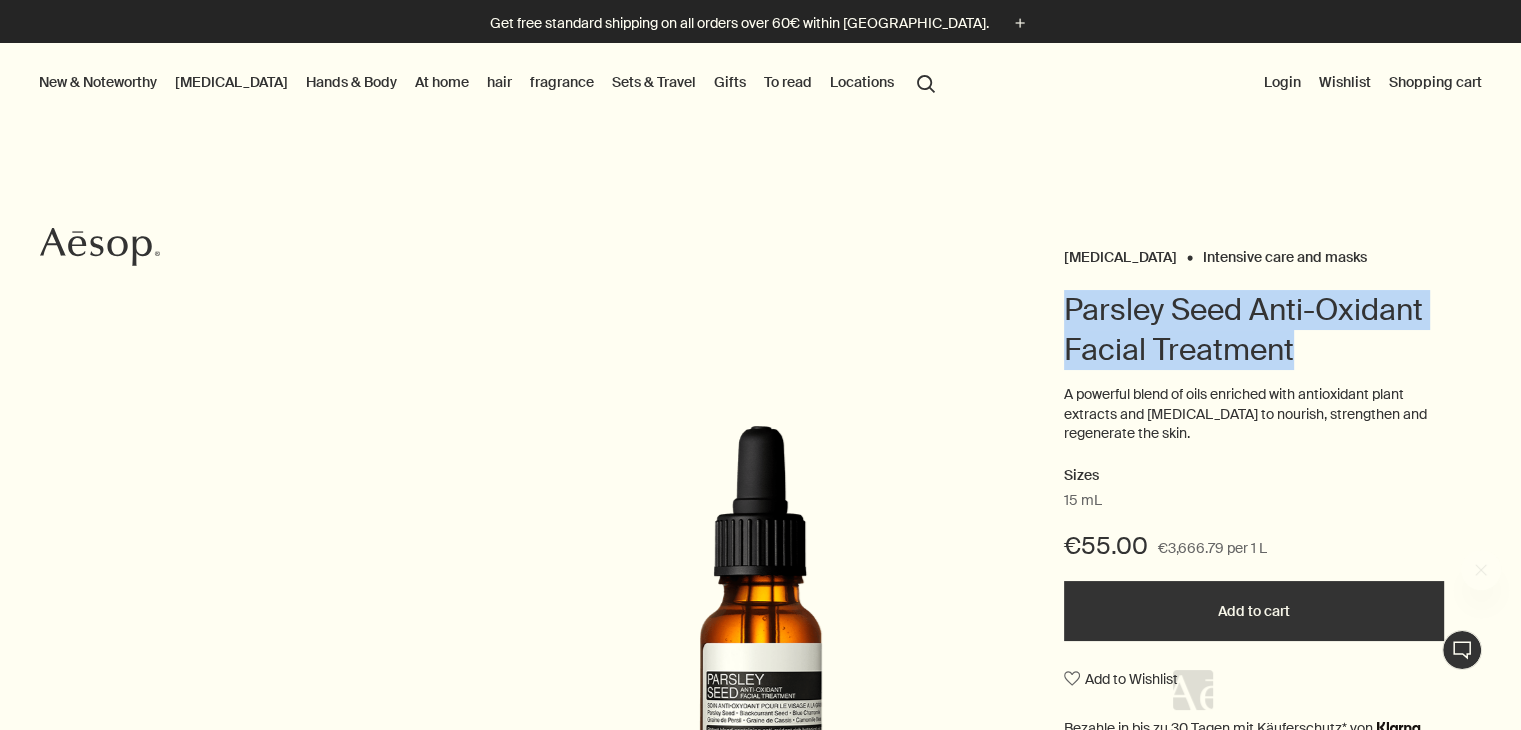 scroll, scrollTop: 0, scrollLeft: 0, axis: both 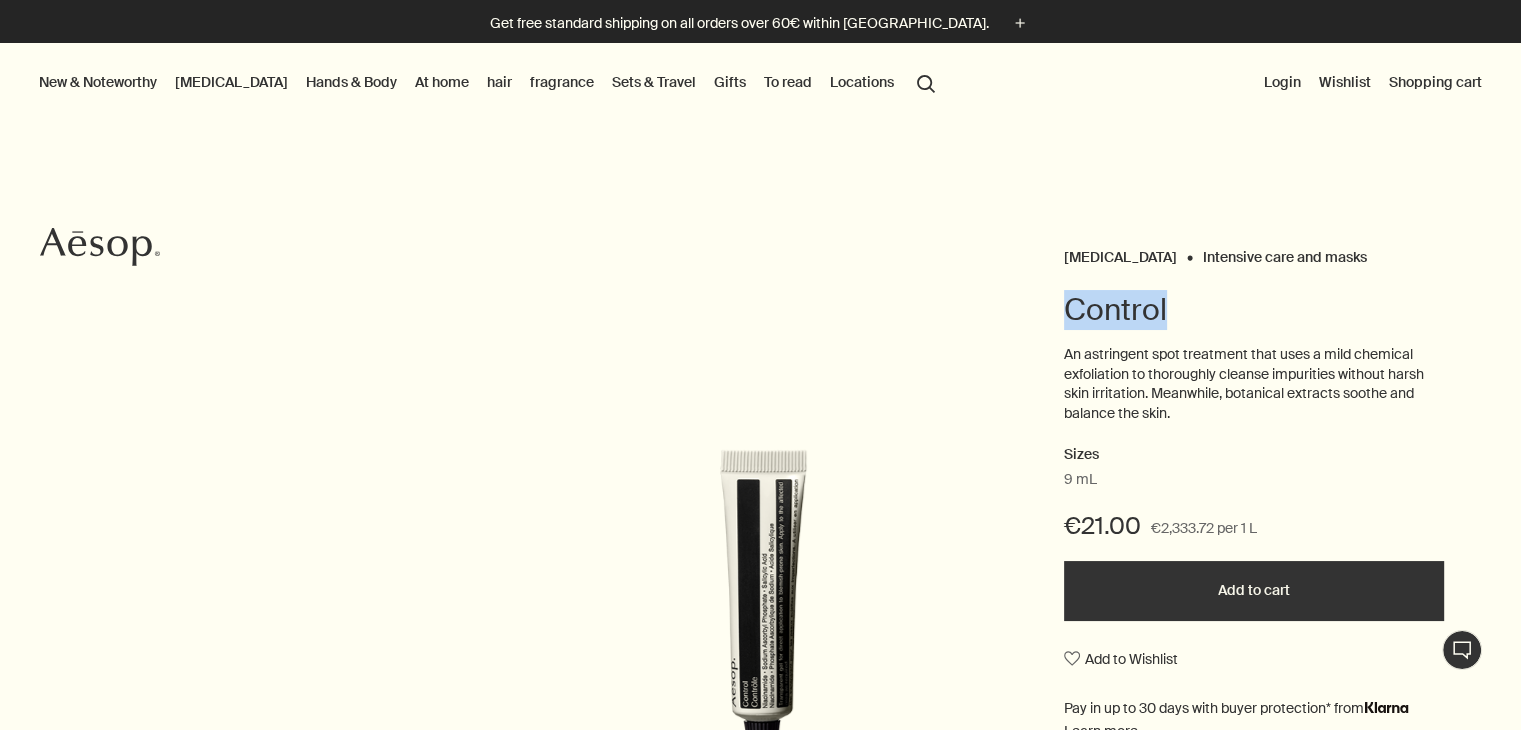 drag, startPoint x: 1050, startPoint y: 302, endPoint x: 1332, endPoint y: 281, distance: 282.78082 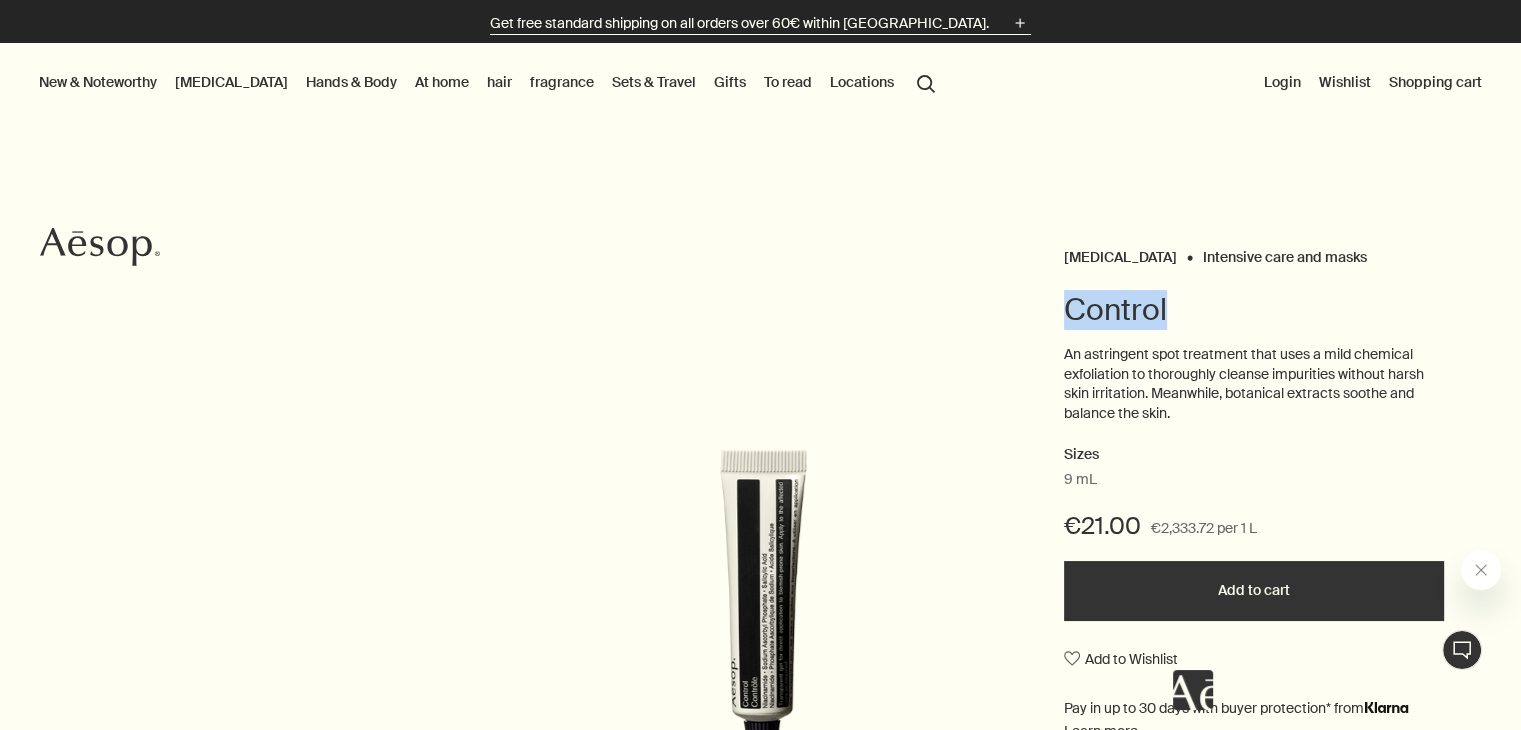 scroll, scrollTop: 0, scrollLeft: 0, axis: both 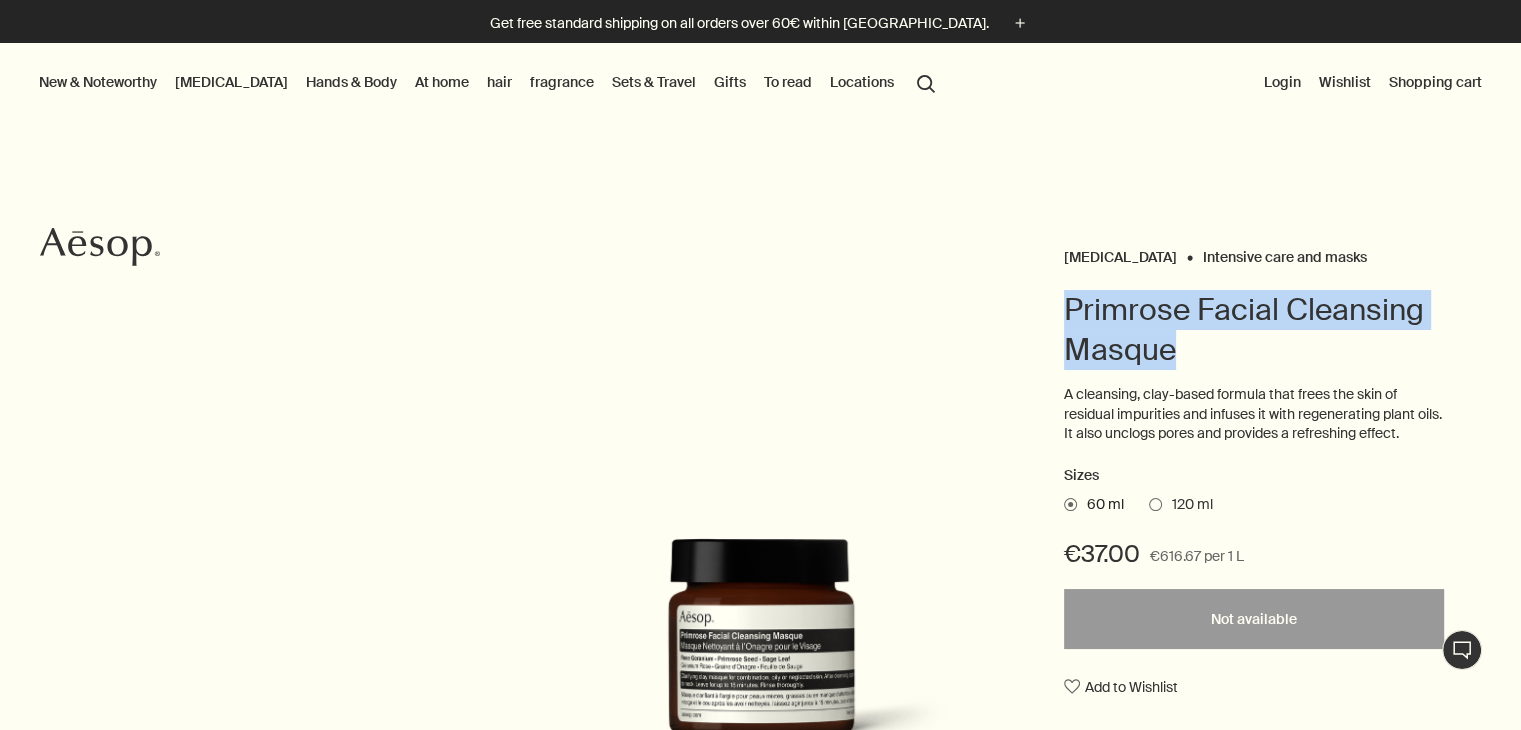 drag, startPoint x: 1068, startPoint y: 293, endPoint x: 1324, endPoint y: 349, distance: 262.05344 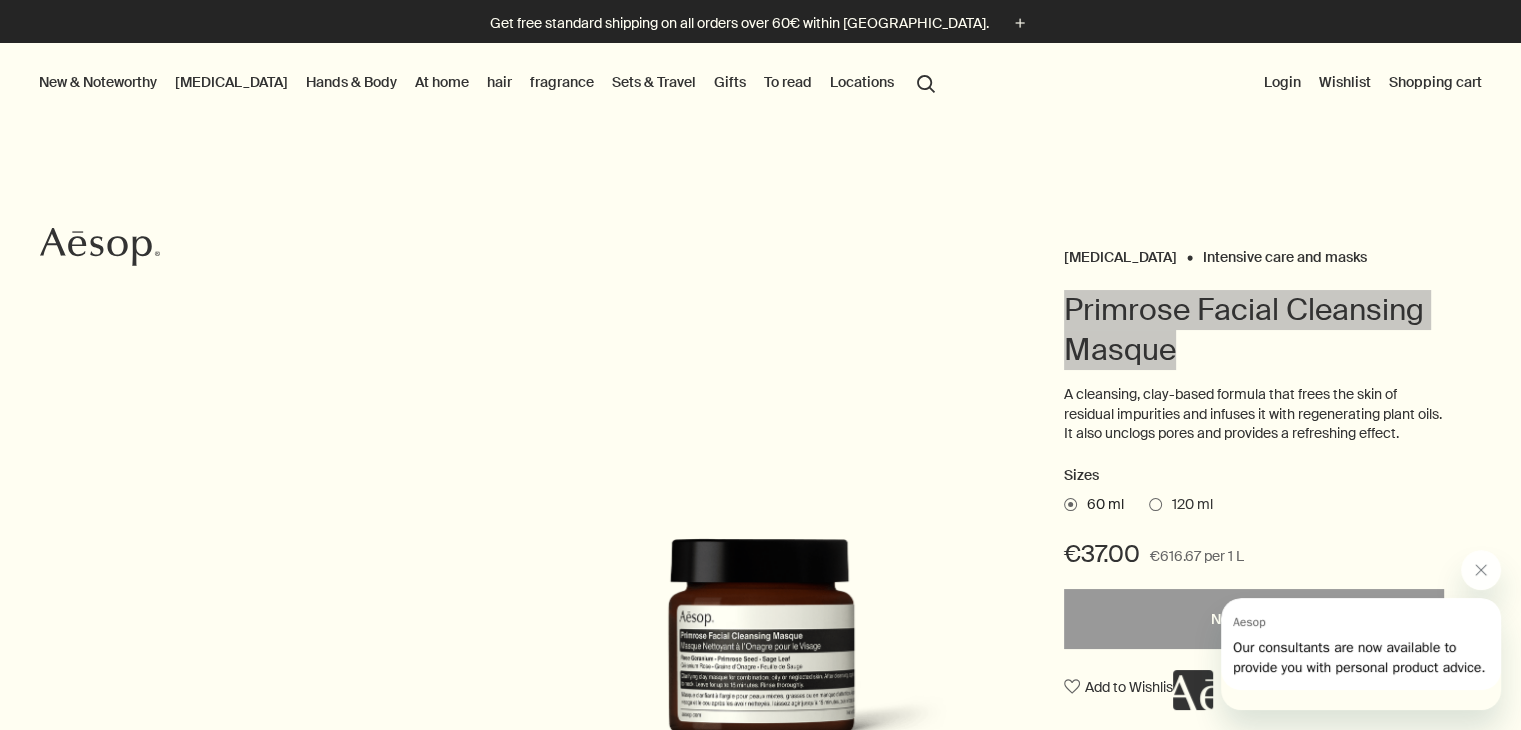 scroll, scrollTop: 0, scrollLeft: 0, axis: both 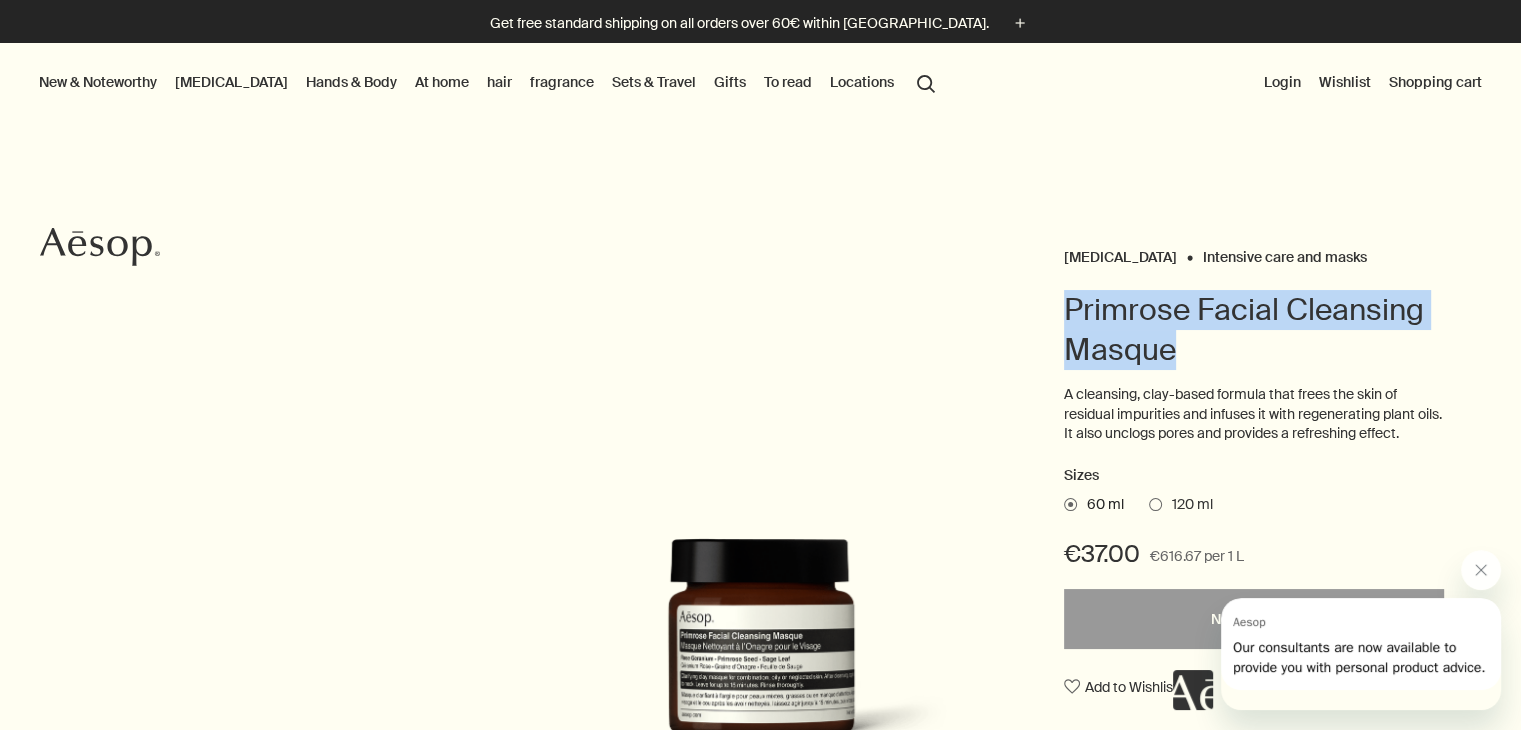 copy on "Primrose Facial Cleansing Masque" 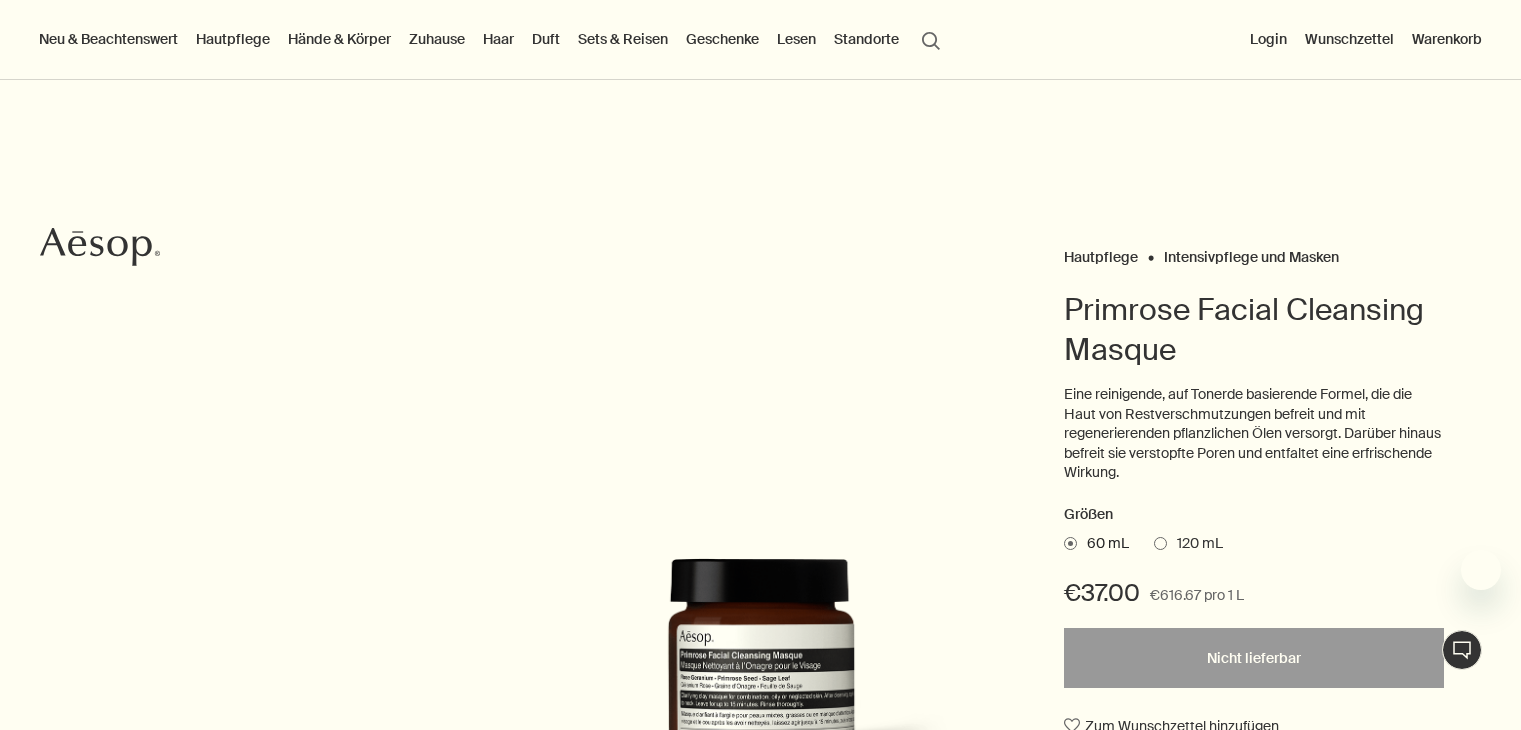scroll, scrollTop: 0, scrollLeft: 0, axis: both 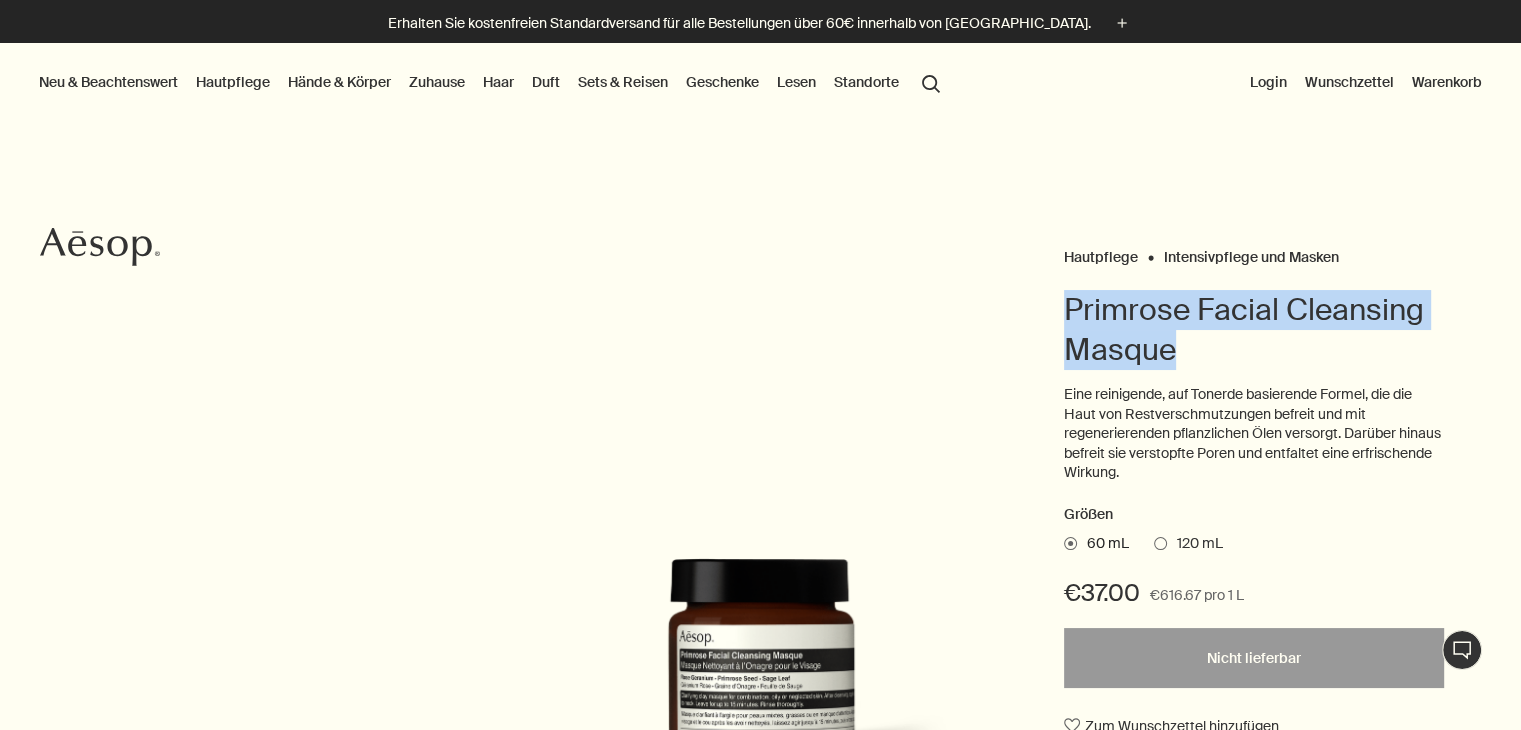 drag, startPoint x: 1080, startPoint y: 299, endPoint x: 1275, endPoint y: 360, distance: 204.31837 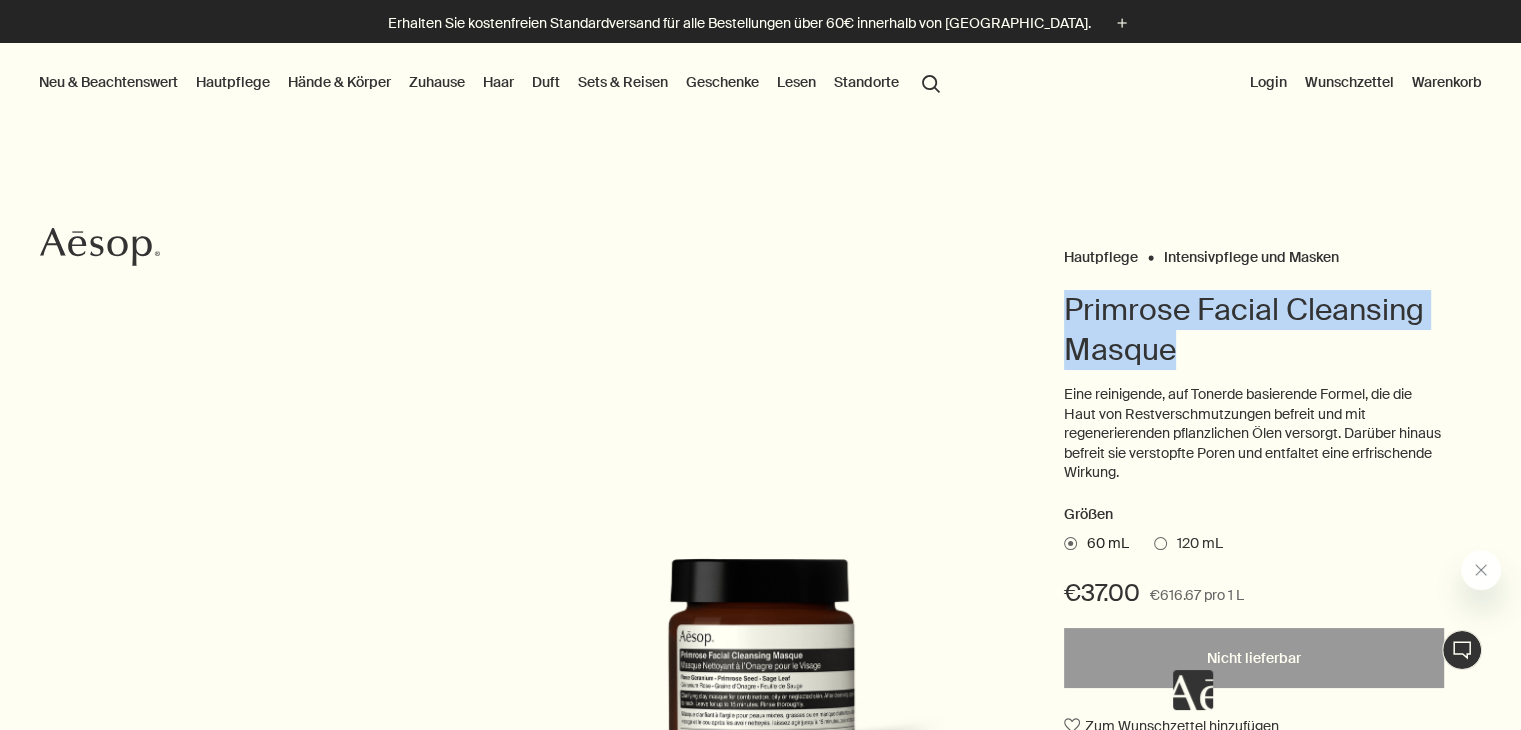 scroll, scrollTop: 0, scrollLeft: 0, axis: both 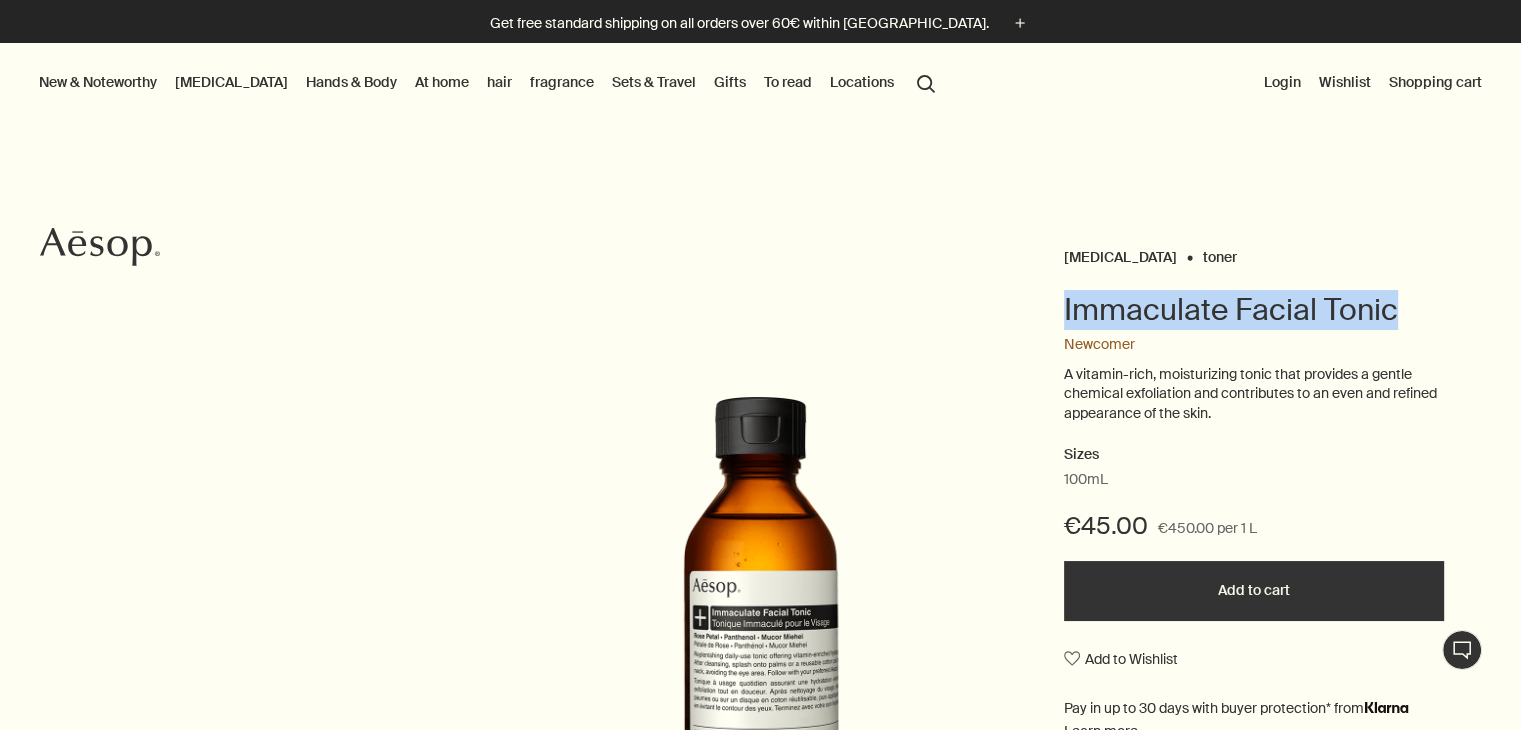 drag, startPoint x: 1060, startPoint y: 303, endPoint x: 1505, endPoint y: 286, distance: 445.32462 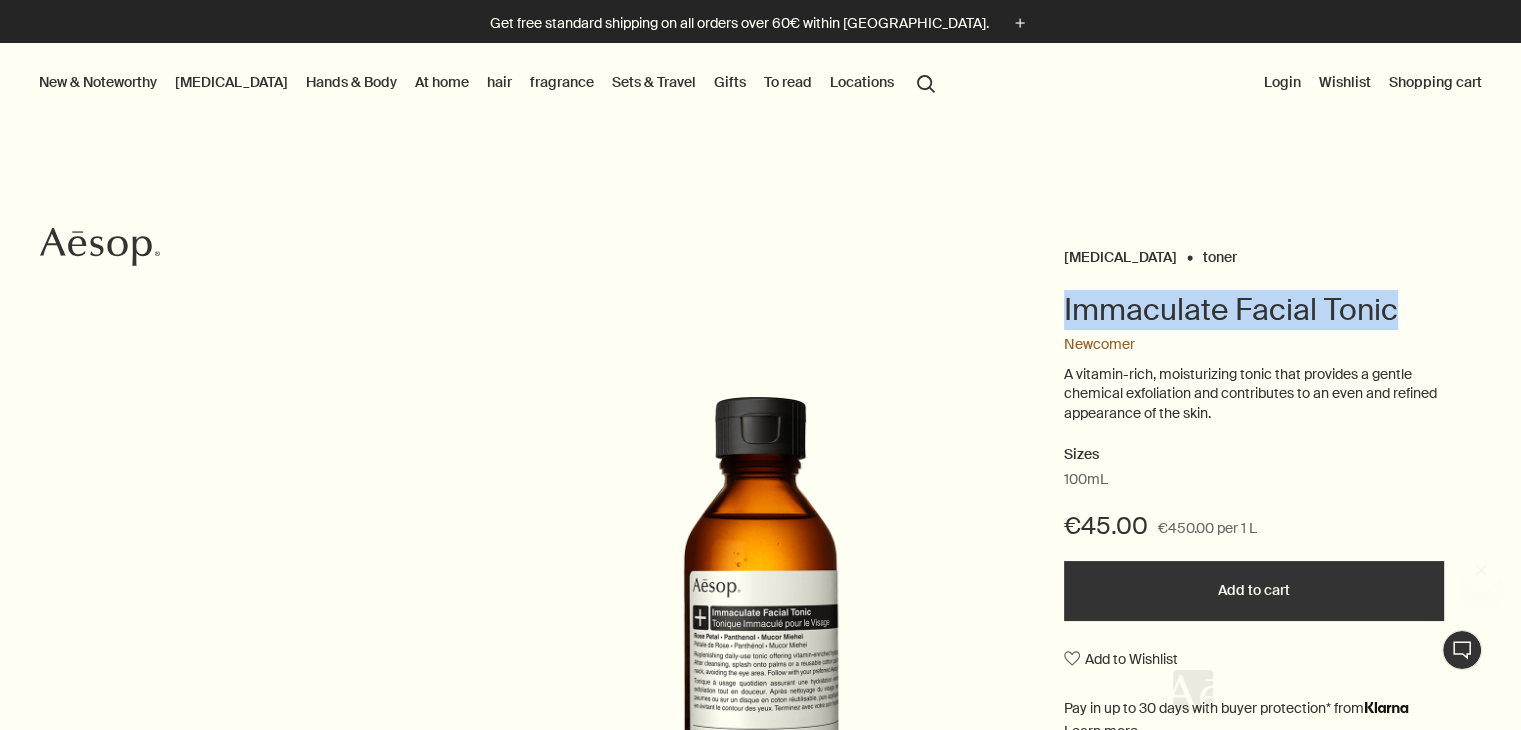 scroll, scrollTop: 0, scrollLeft: 0, axis: both 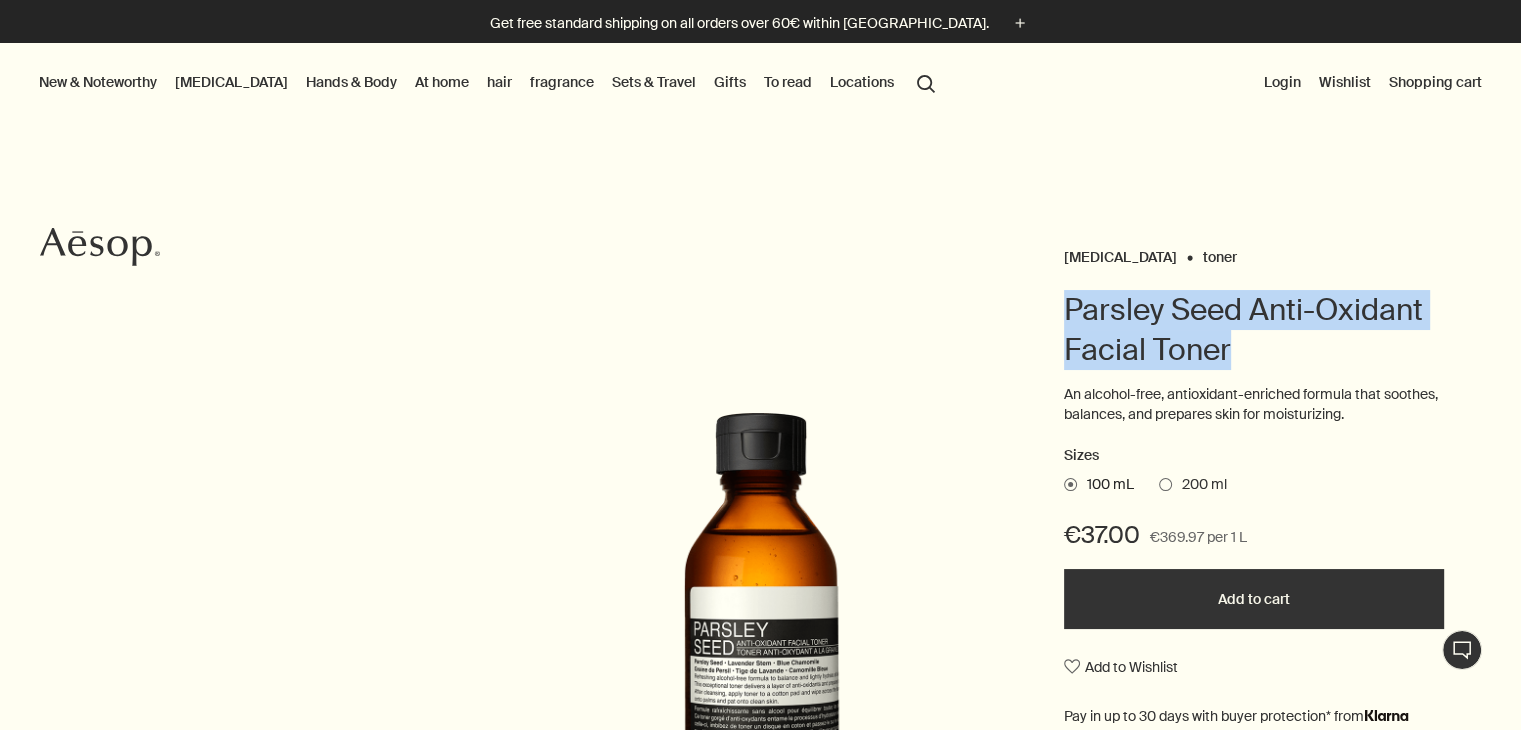 drag, startPoint x: 1064, startPoint y: 305, endPoint x: 1244, endPoint y: 351, distance: 185.78482 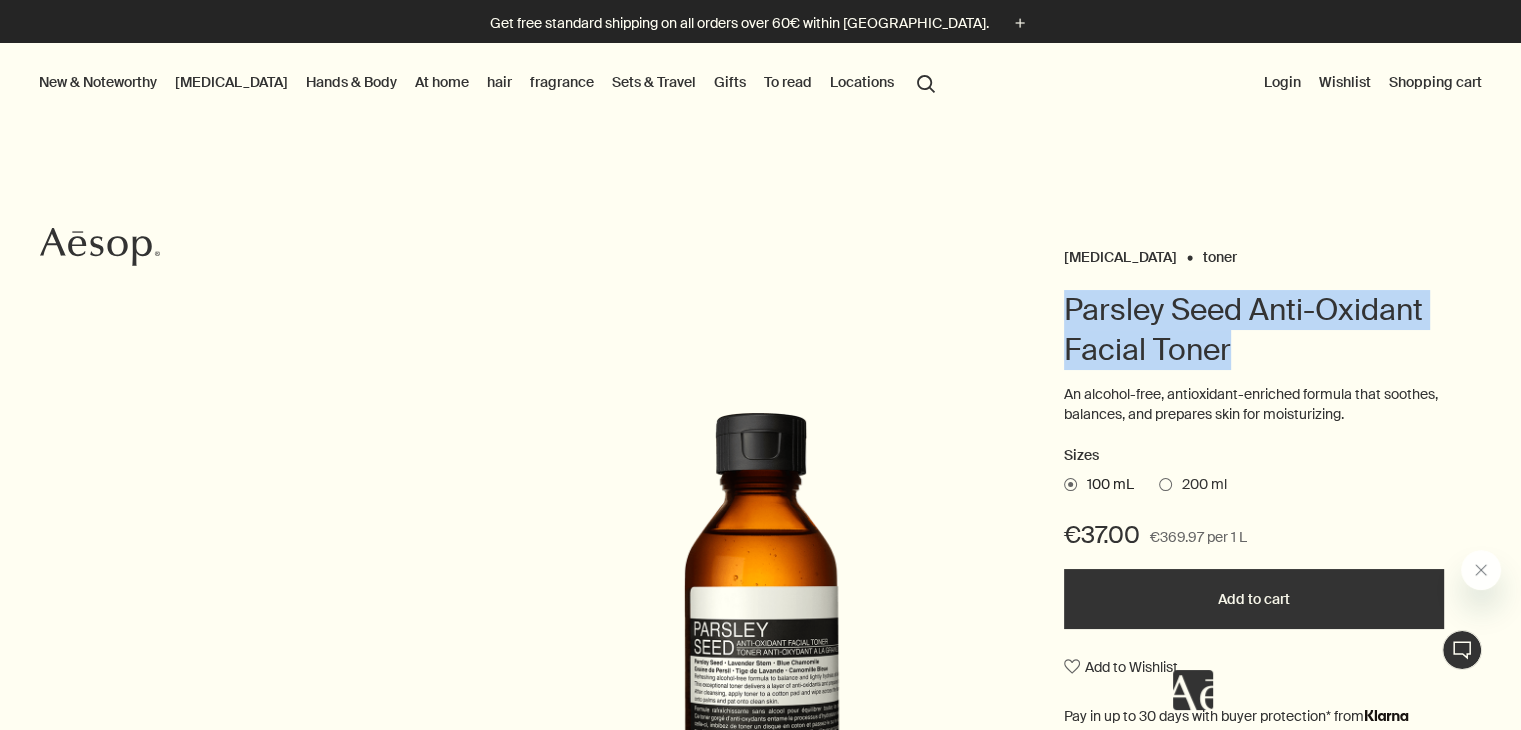 scroll, scrollTop: 0, scrollLeft: 0, axis: both 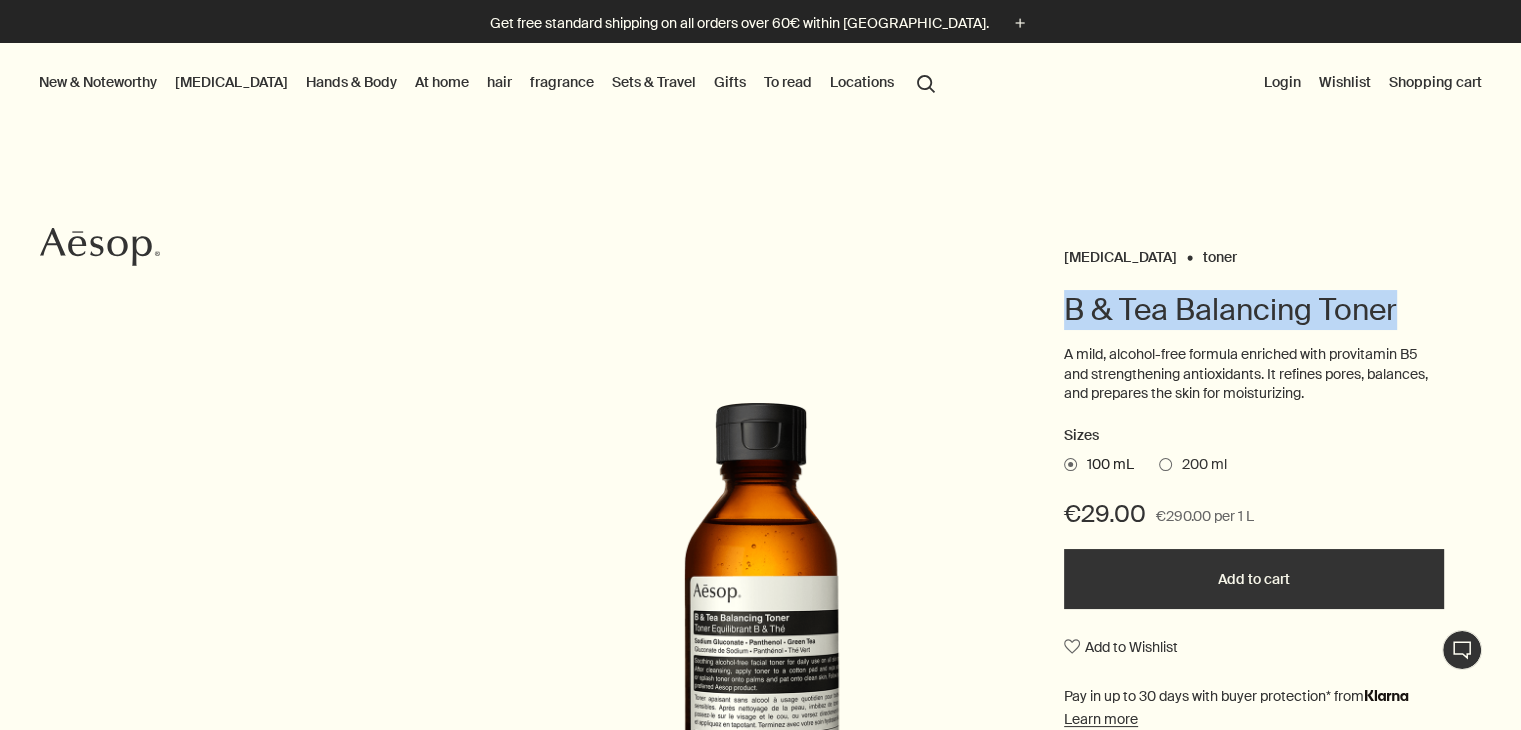 drag, startPoint x: 1060, startPoint y: 304, endPoint x: 1440, endPoint y: 305, distance: 380.0013 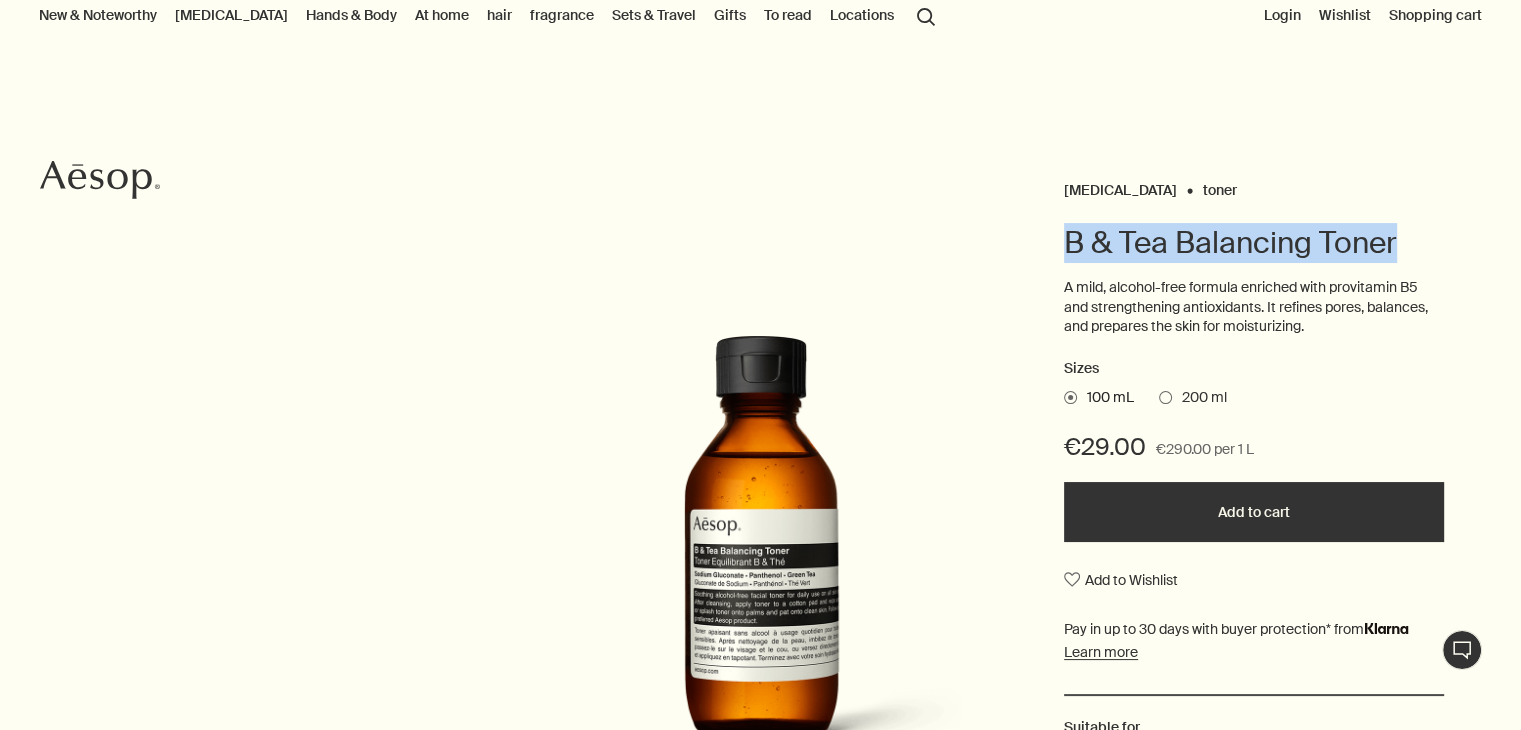 scroll, scrollTop: 100, scrollLeft: 0, axis: vertical 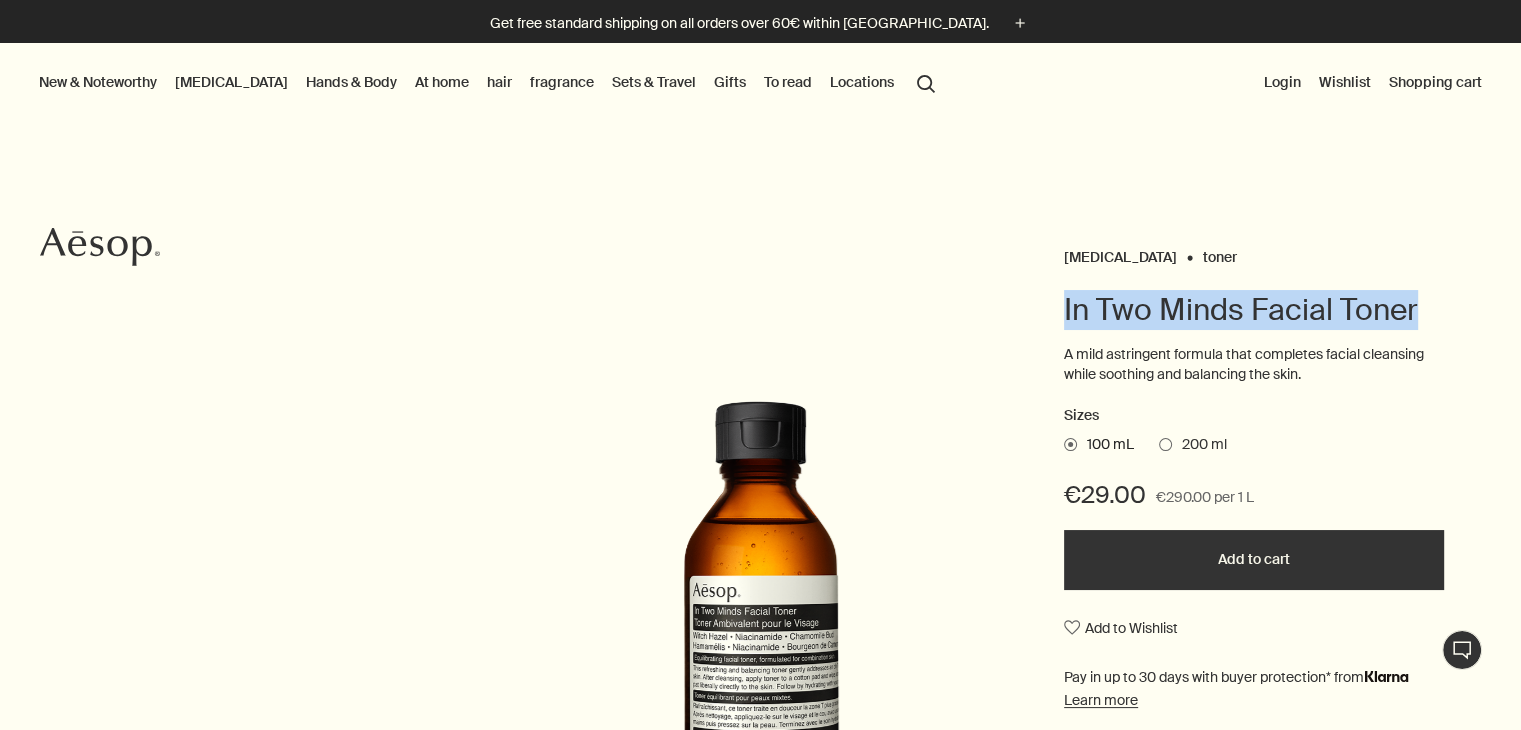 drag, startPoint x: 1056, startPoint y: 304, endPoint x: 1448, endPoint y: 304, distance: 392 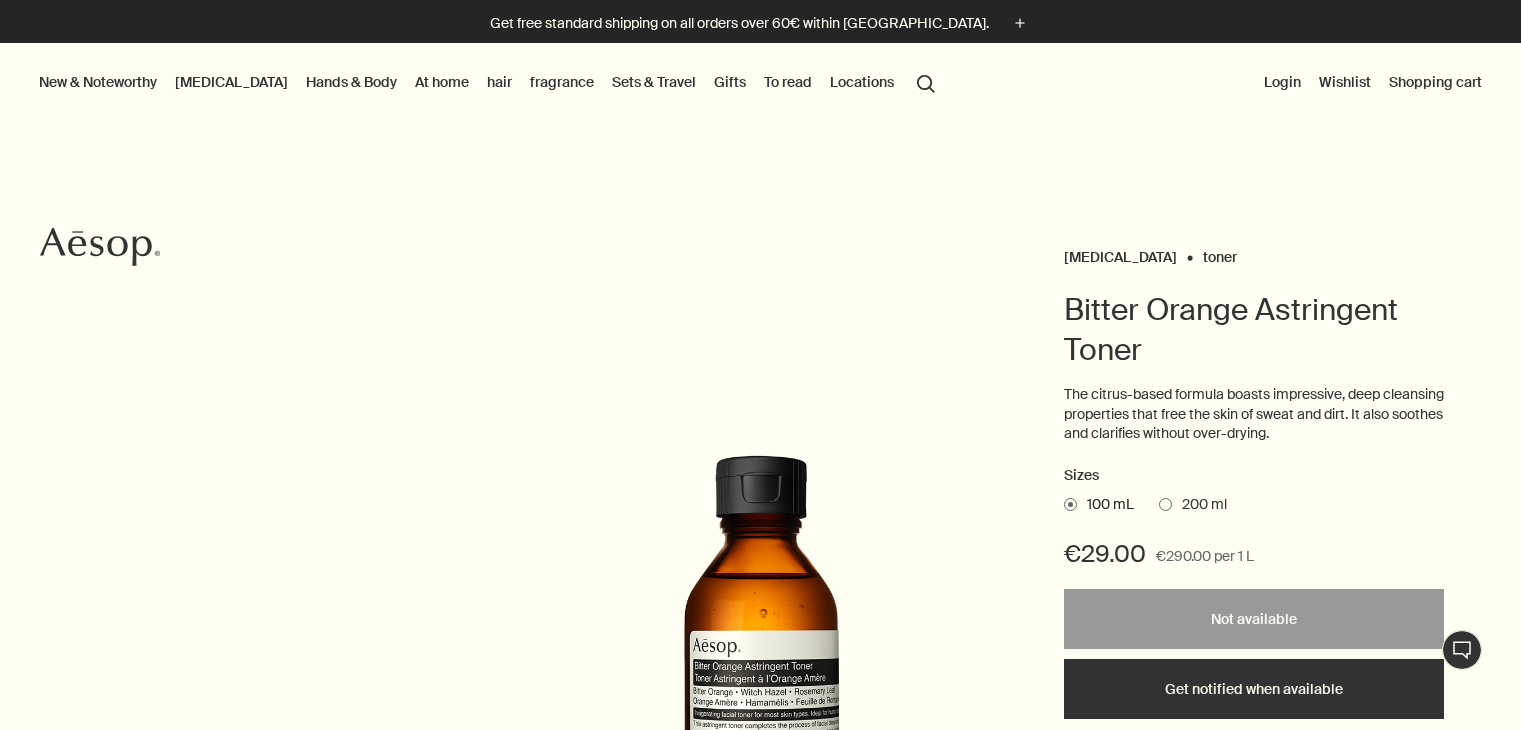 scroll, scrollTop: 0, scrollLeft: 0, axis: both 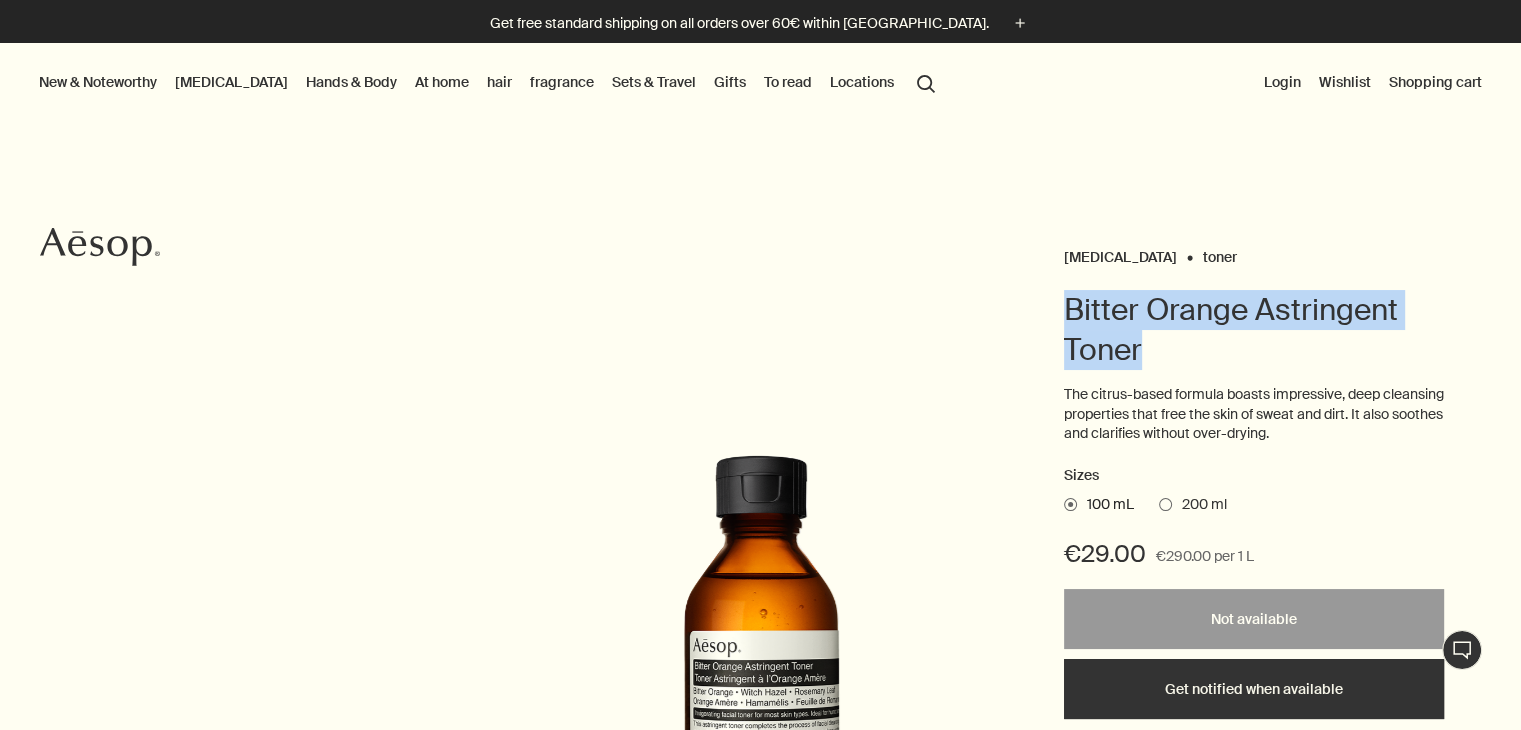 drag, startPoint x: 1052, startPoint y: 293, endPoint x: 1175, endPoint y: 348, distance: 134.73679 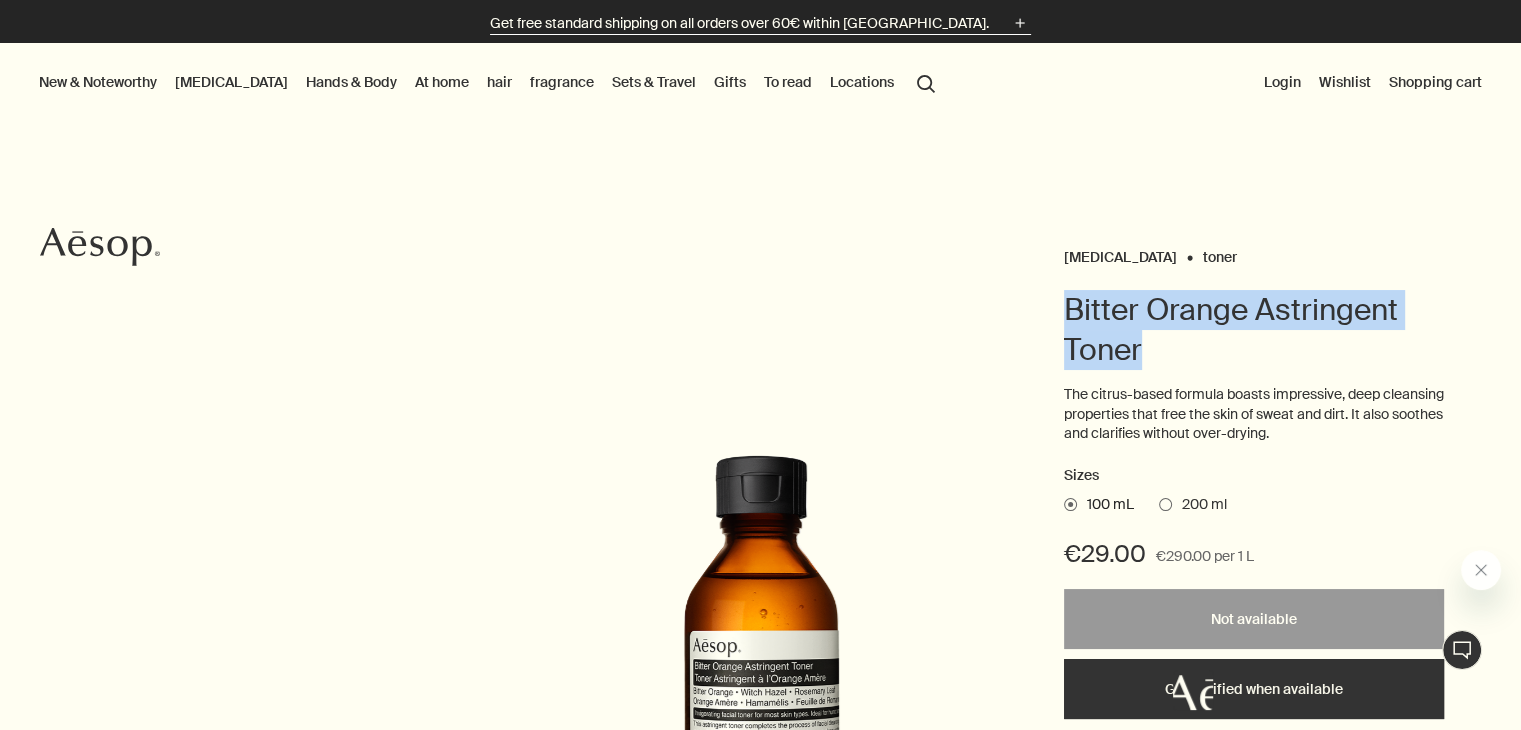 scroll, scrollTop: 0, scrollLeft: 0, axis: both 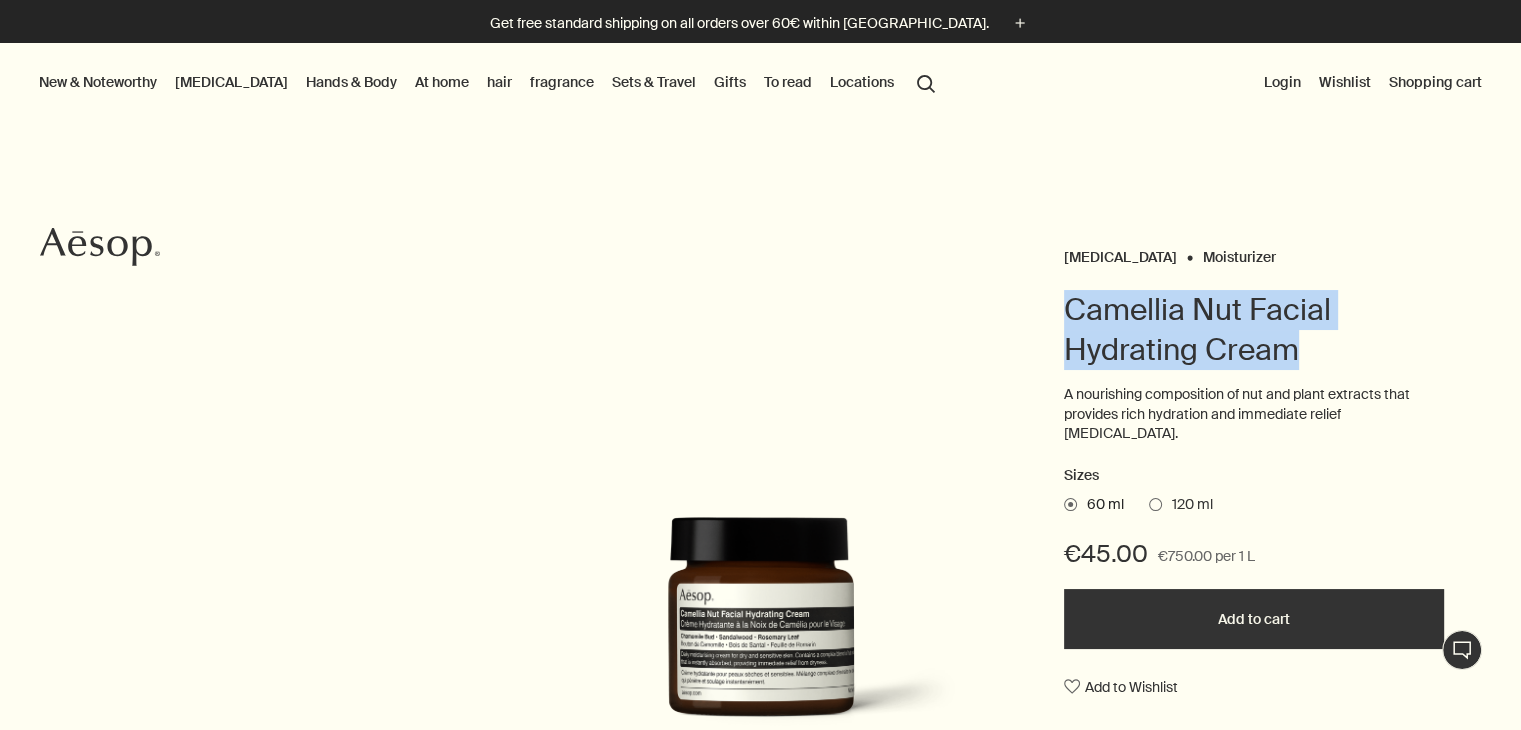 drag, startPoint x: 1068, startPoint y: 305, endPoint x: 1335, endPoint y: 333, distance: 268.46414 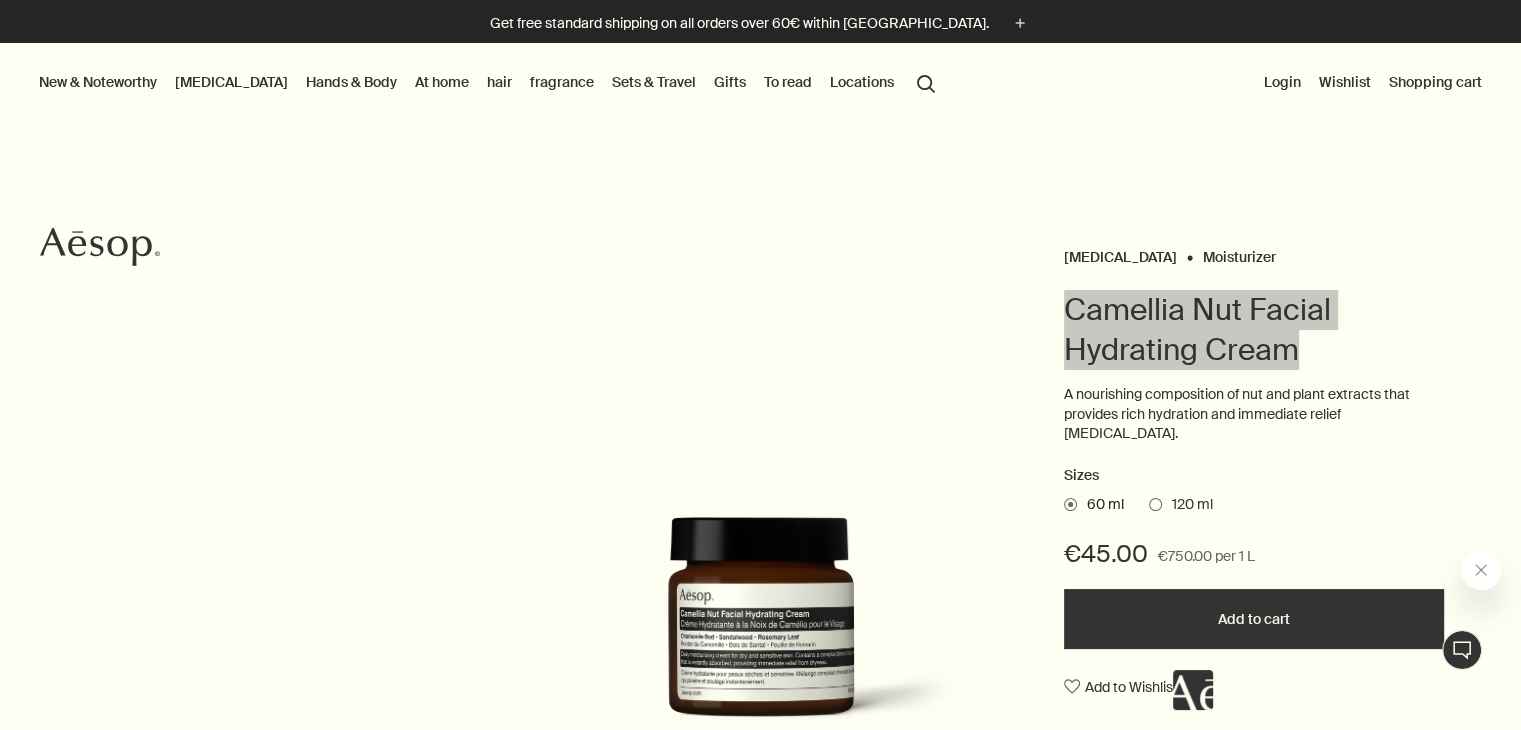 scroll, scrollTop: 0, scrollLeft: 0, axis: both 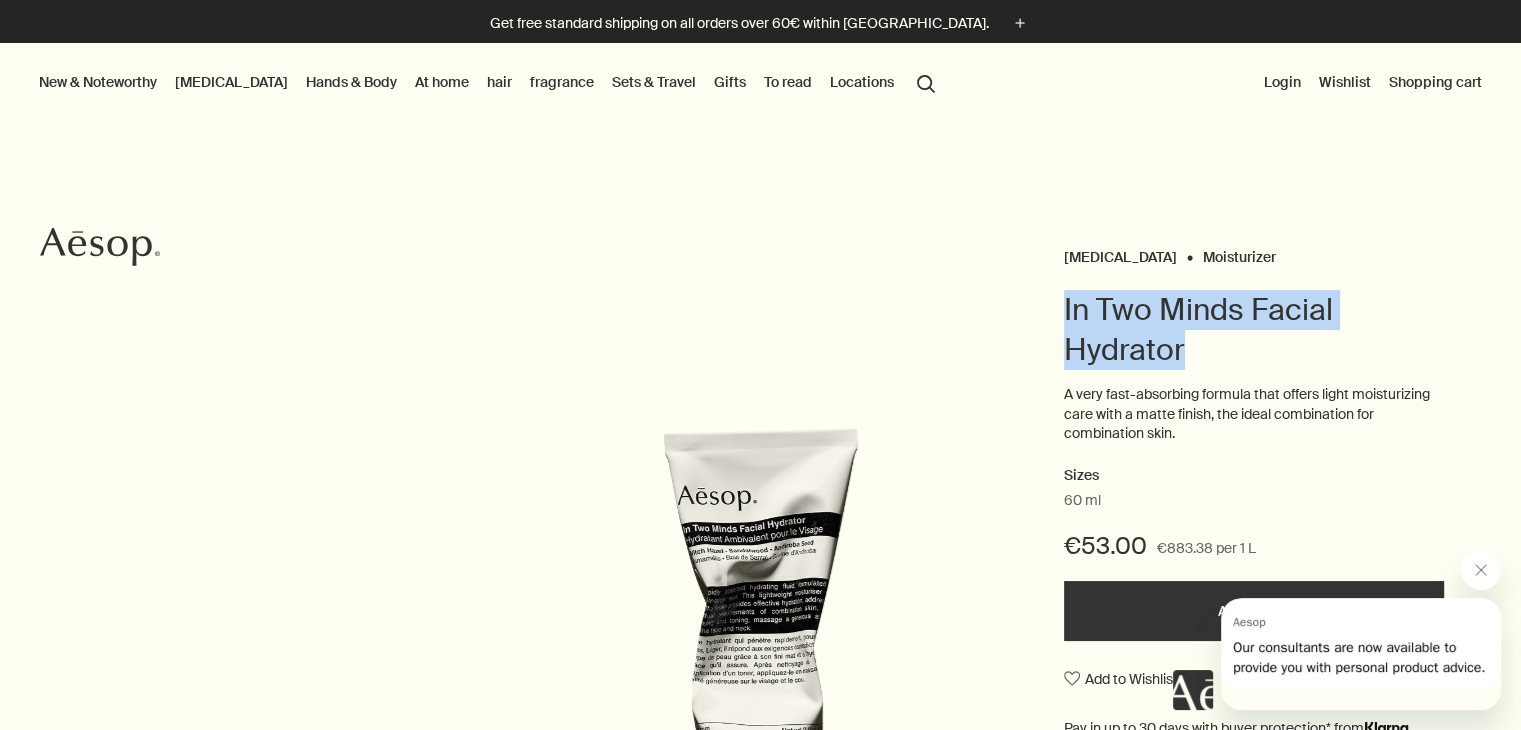 drag, startPoint x: 1063, startPoint y: 284, endPoint x: 1224, endPoint y: 340, distance: 170.46114 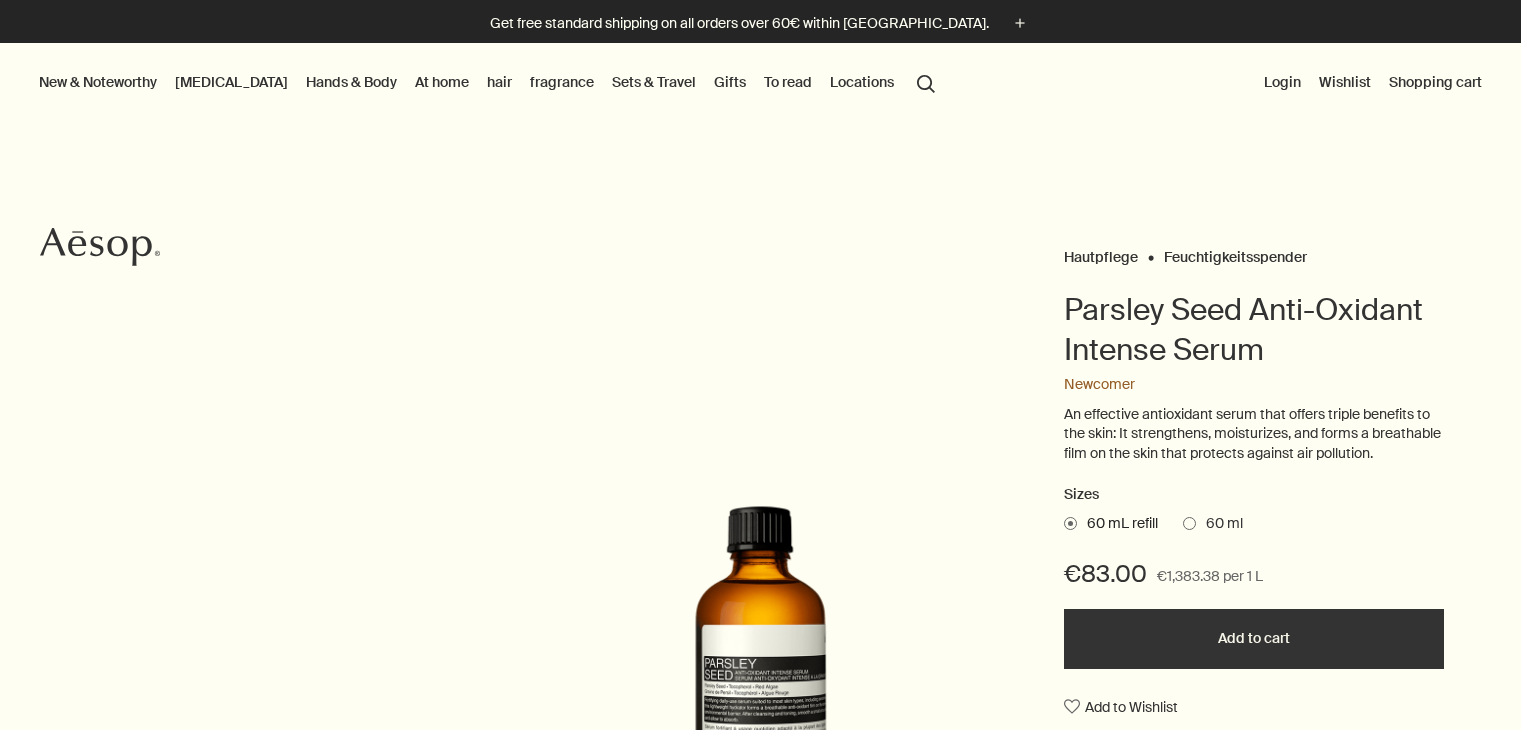 scroll, scrollTop: 0, scrollLeft: 0, axis: both 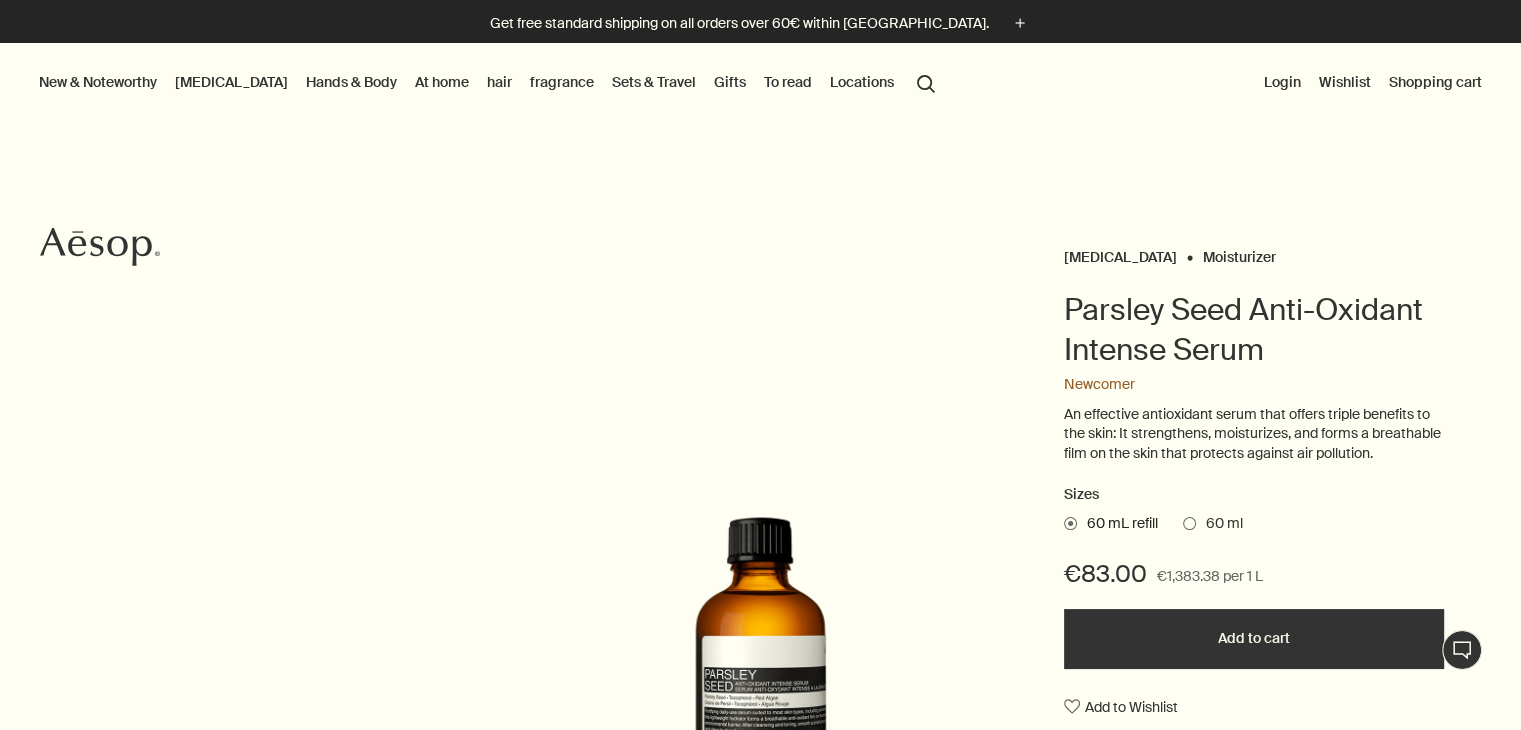 drag, startPoint x: 1185, startPoint y: 346, endPoint x: 1301, endPoint y: 371, distance: 118.66339 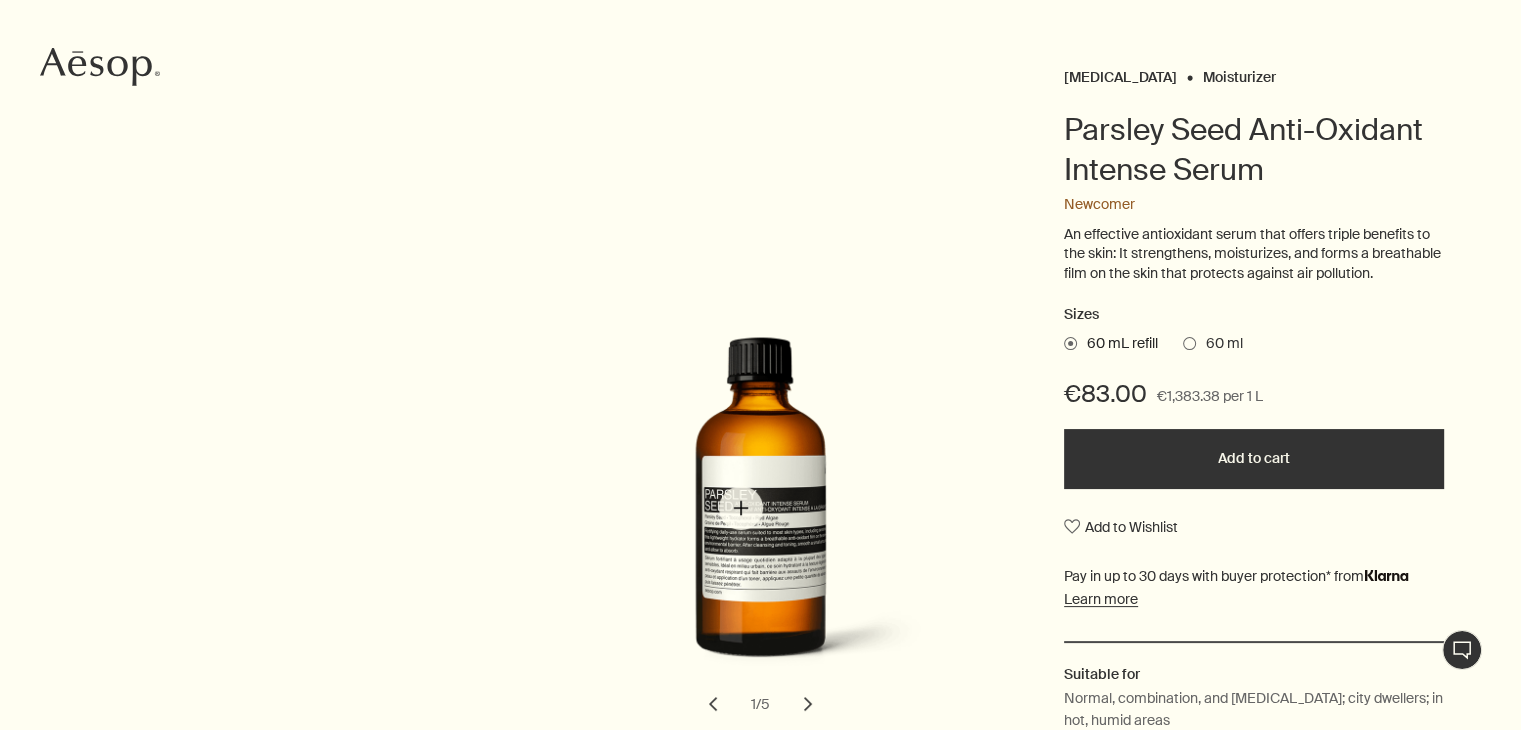 scroll, scrollTop: 300, scrollLeft: 0, axis: vertical 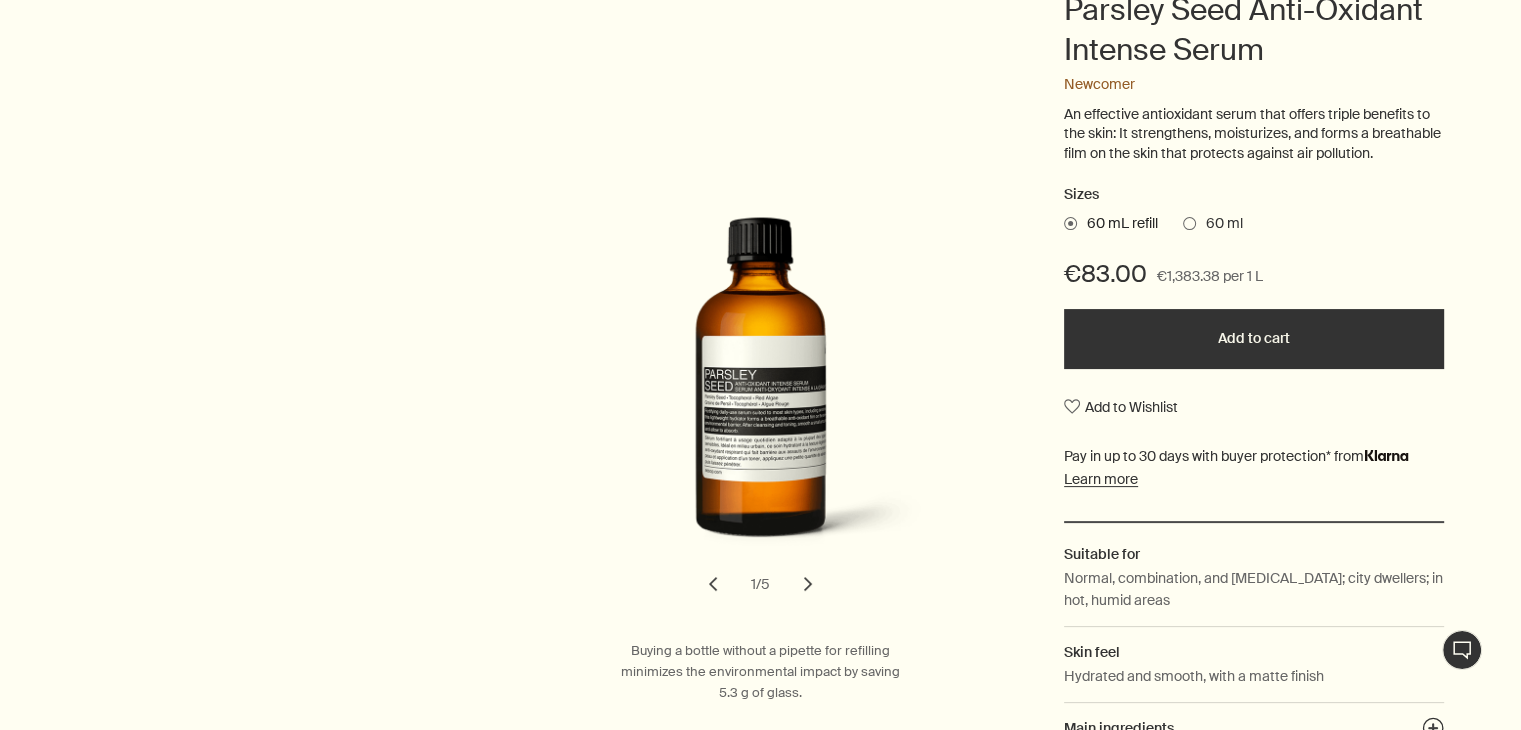 click at bounding box center (1189, 223) 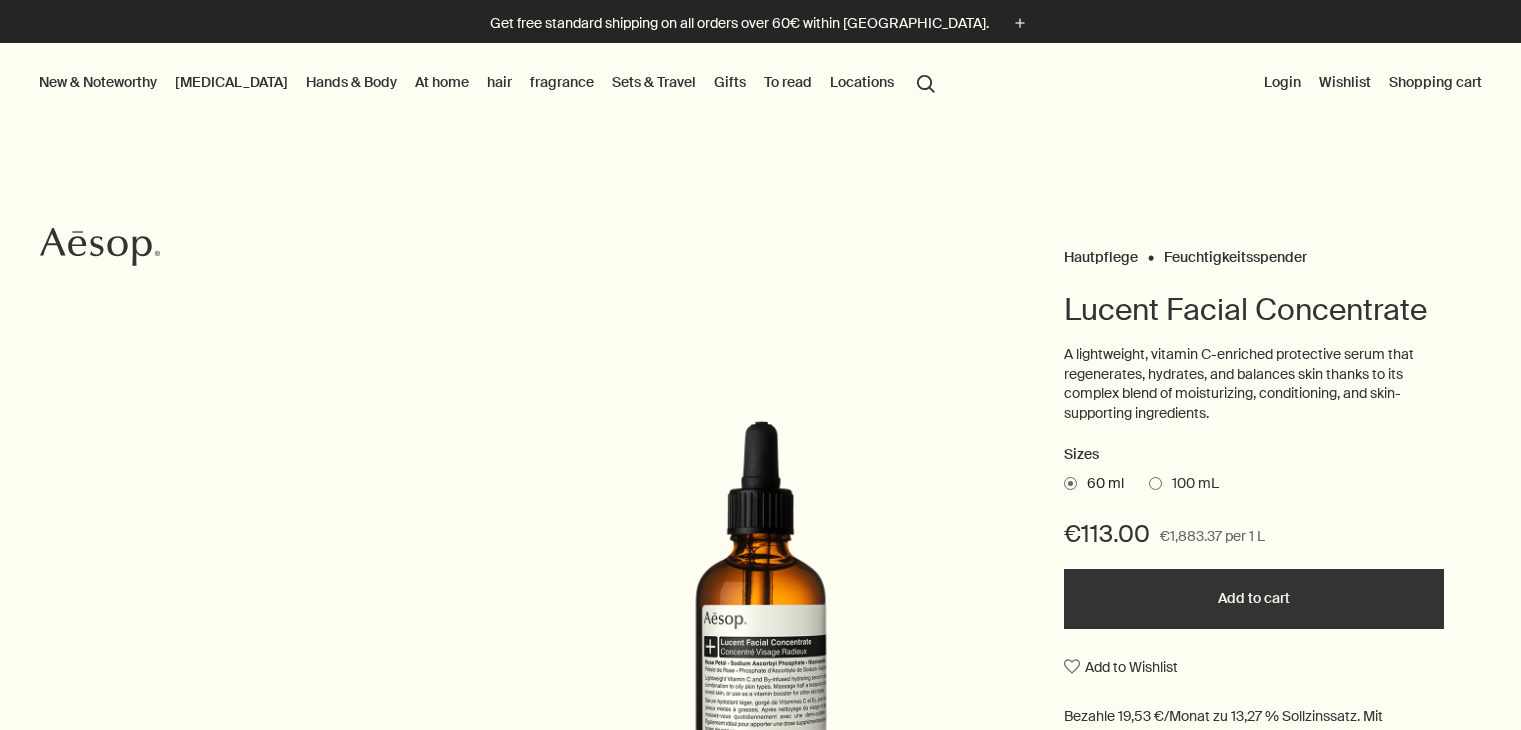 scroll, scrollTop: 0, scrollLeft: 0, axis: both 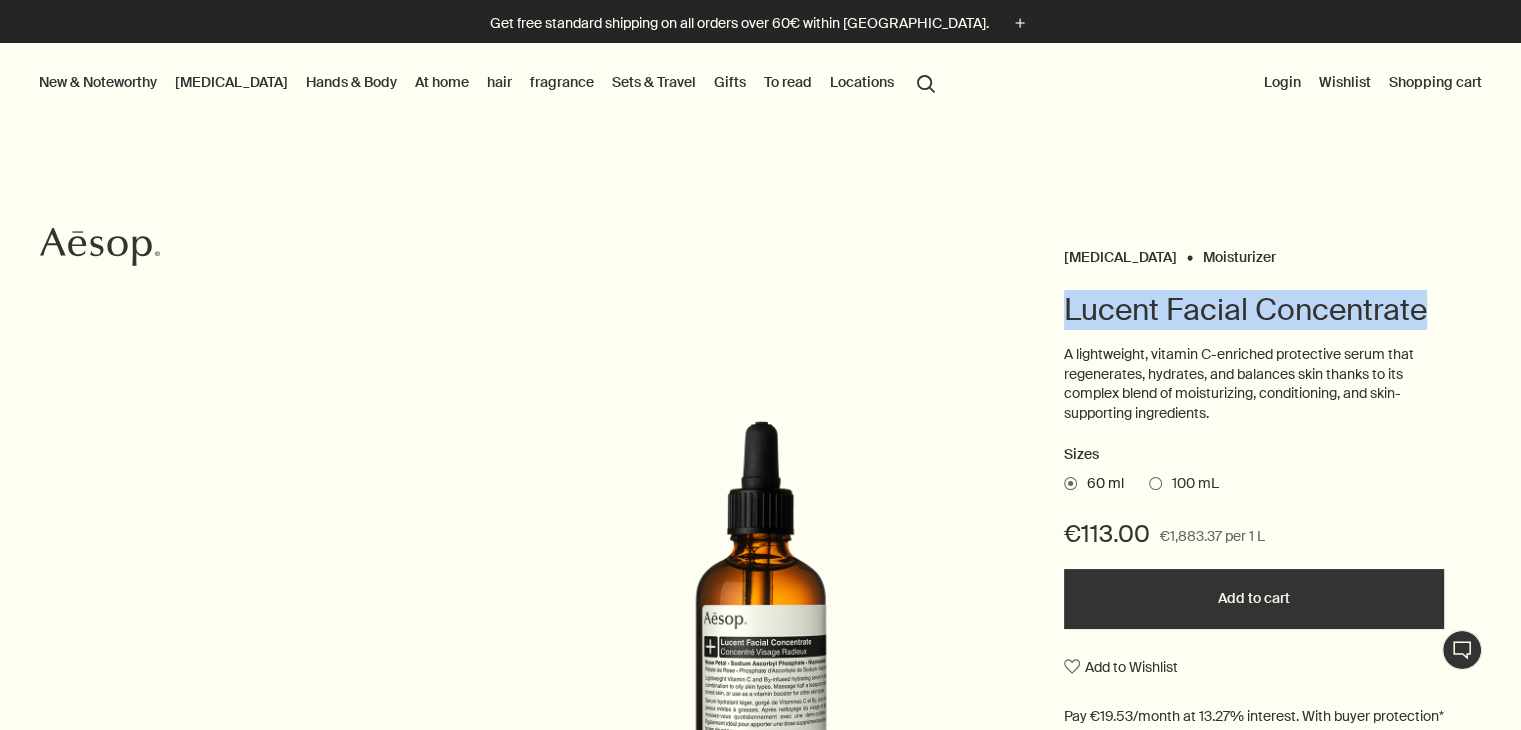 drag, startPoint x: 1061, startPoint y: 313, endPoint x: 1451, endPoint y: 270, distance: 392.36334 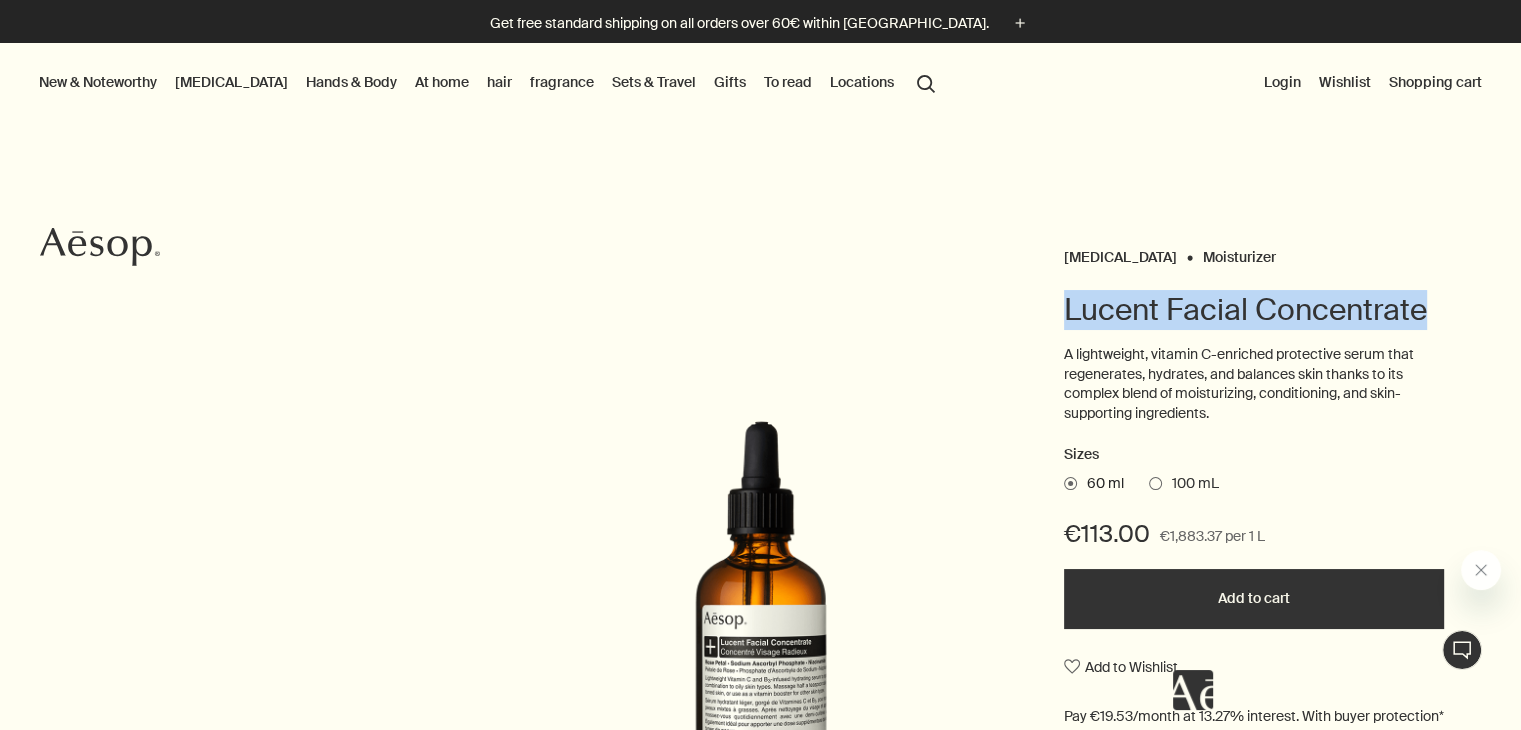 scroll, scrollTop: 0, scrollLeft: 0, axis: both 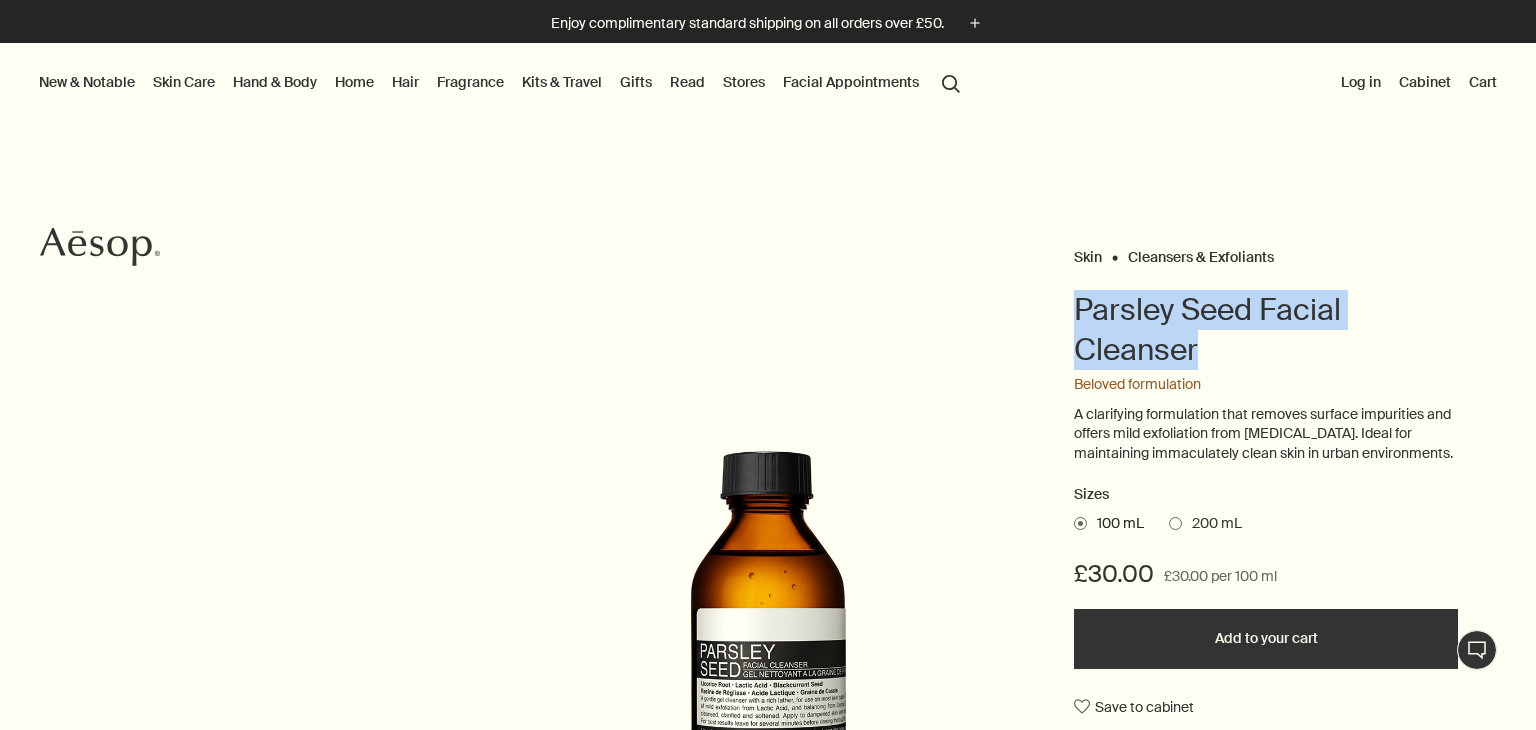 drag, startPoint x: 1071, startPoint y: 301, endPoint x: 1286, endPoint y: 358, distance: 222.42752 